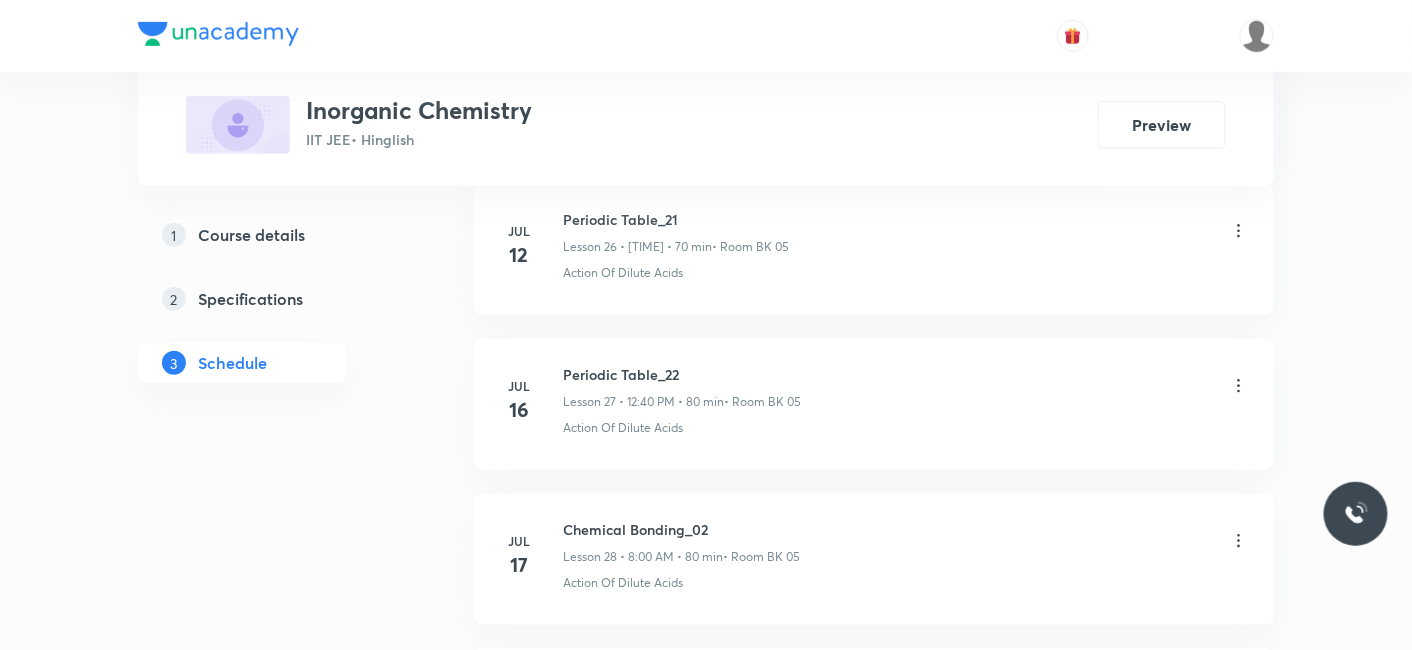 scroll, scrollTop: 5130, scrollLeft: 0, axis: vertical 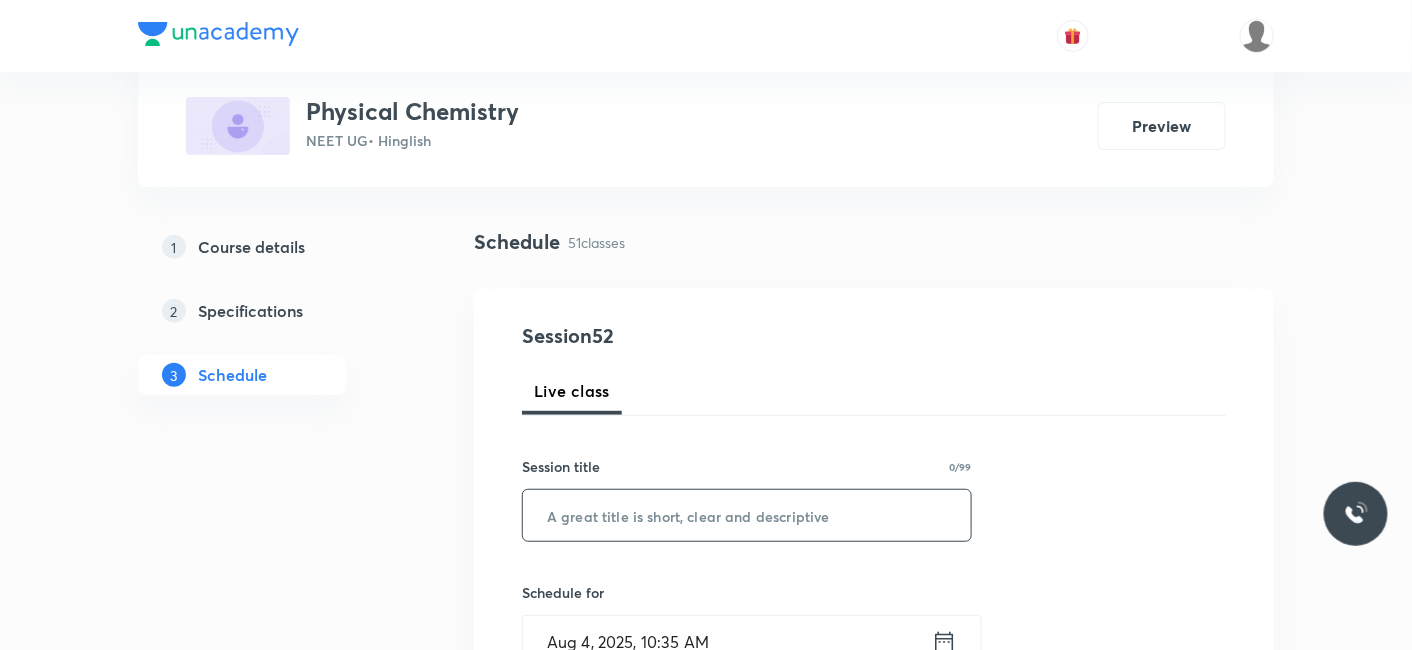 click at bounding box center (747, 515) 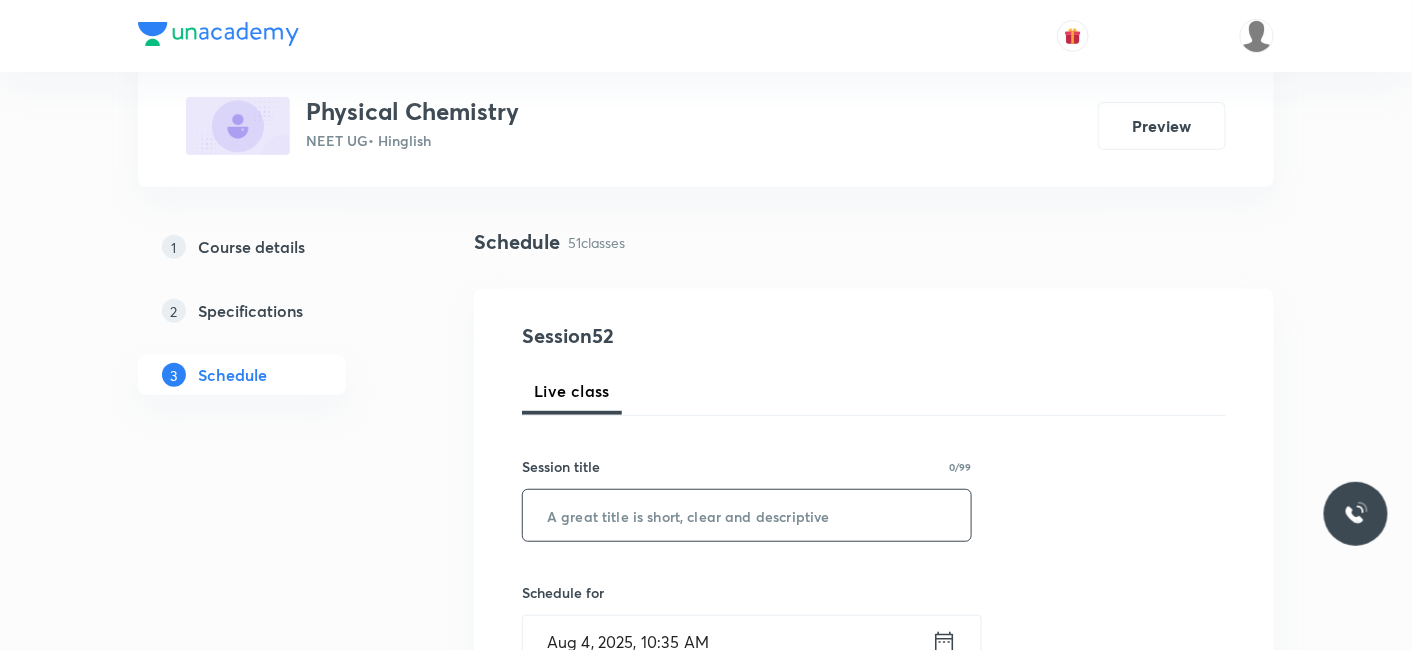 paste on "thermodynamics" 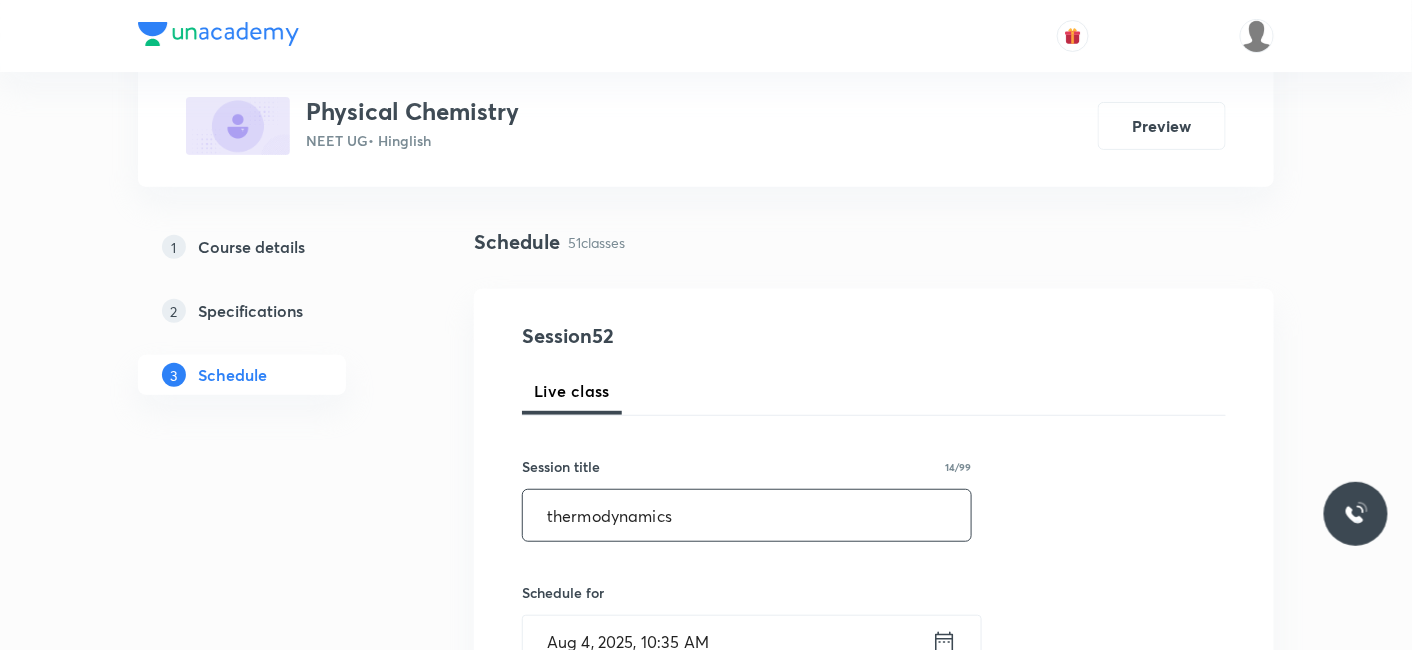 click on "thermodynamics" at bounding box center [747, 515] 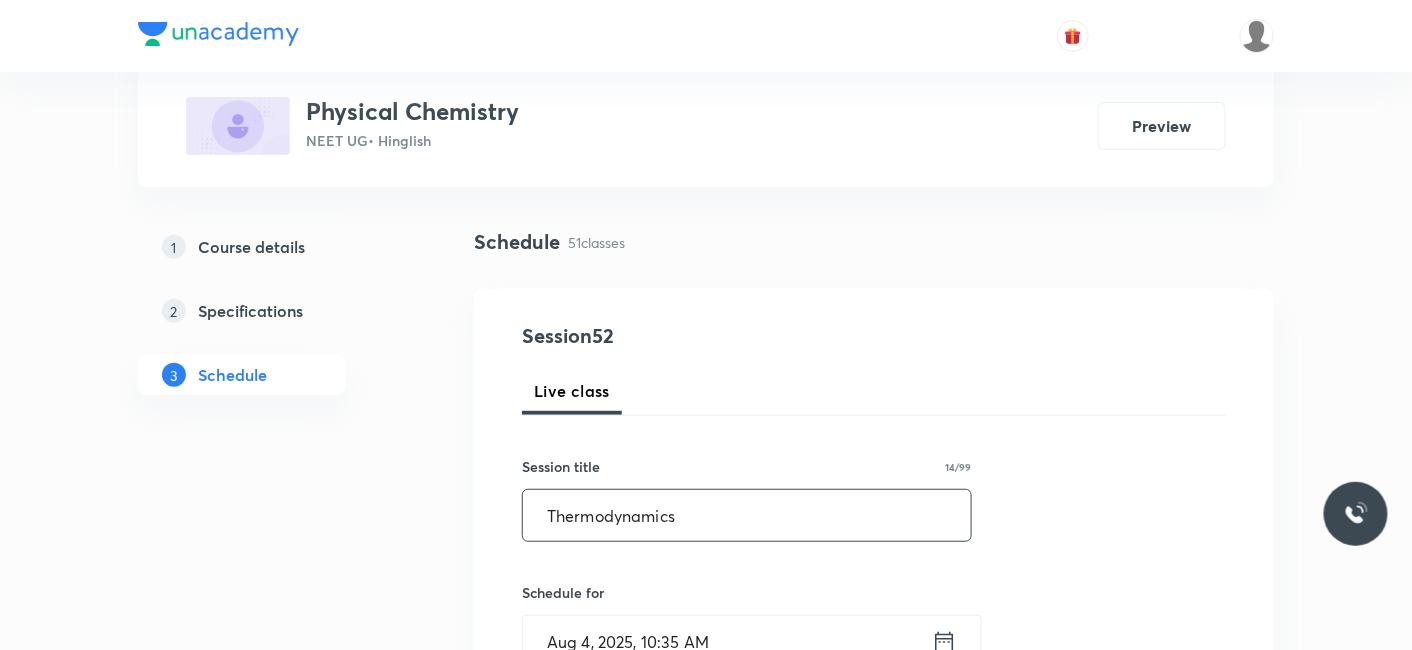 click on "Thermodynamics" at bounding box center [747, 515] 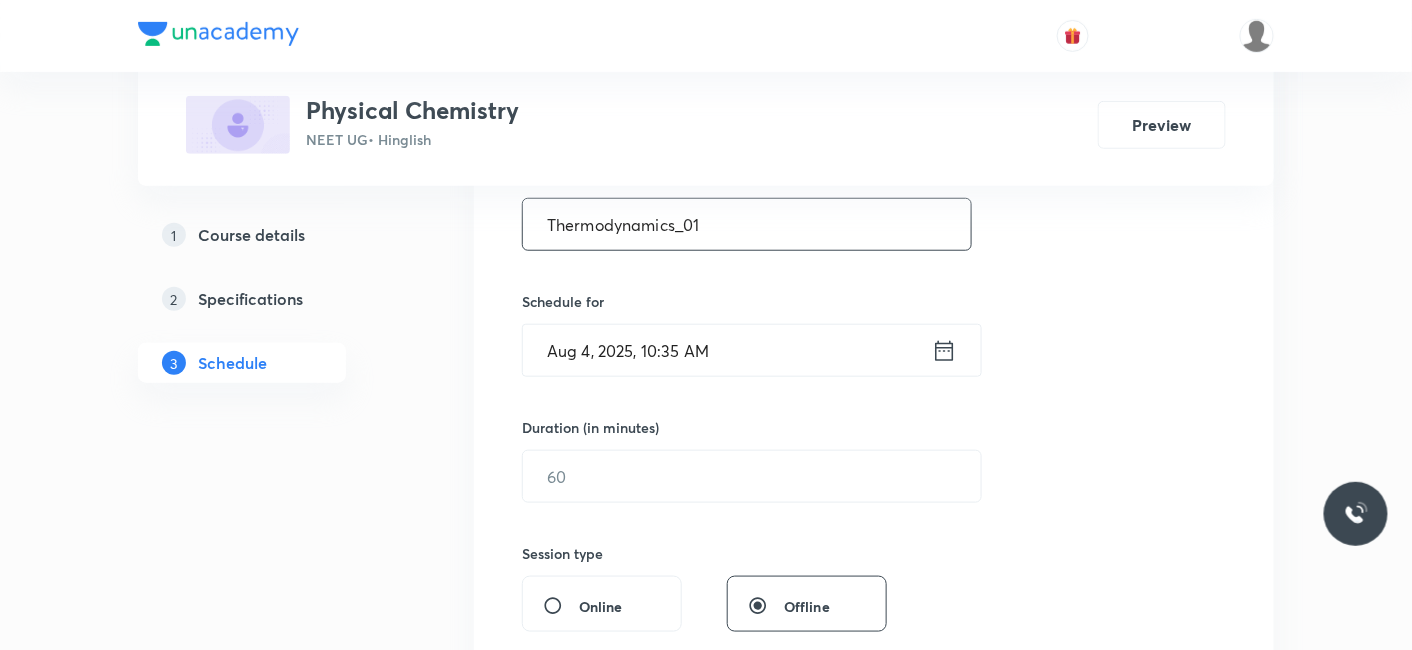 scroll, scrollTop: 444, scrollLeft: 0, axis: vertical 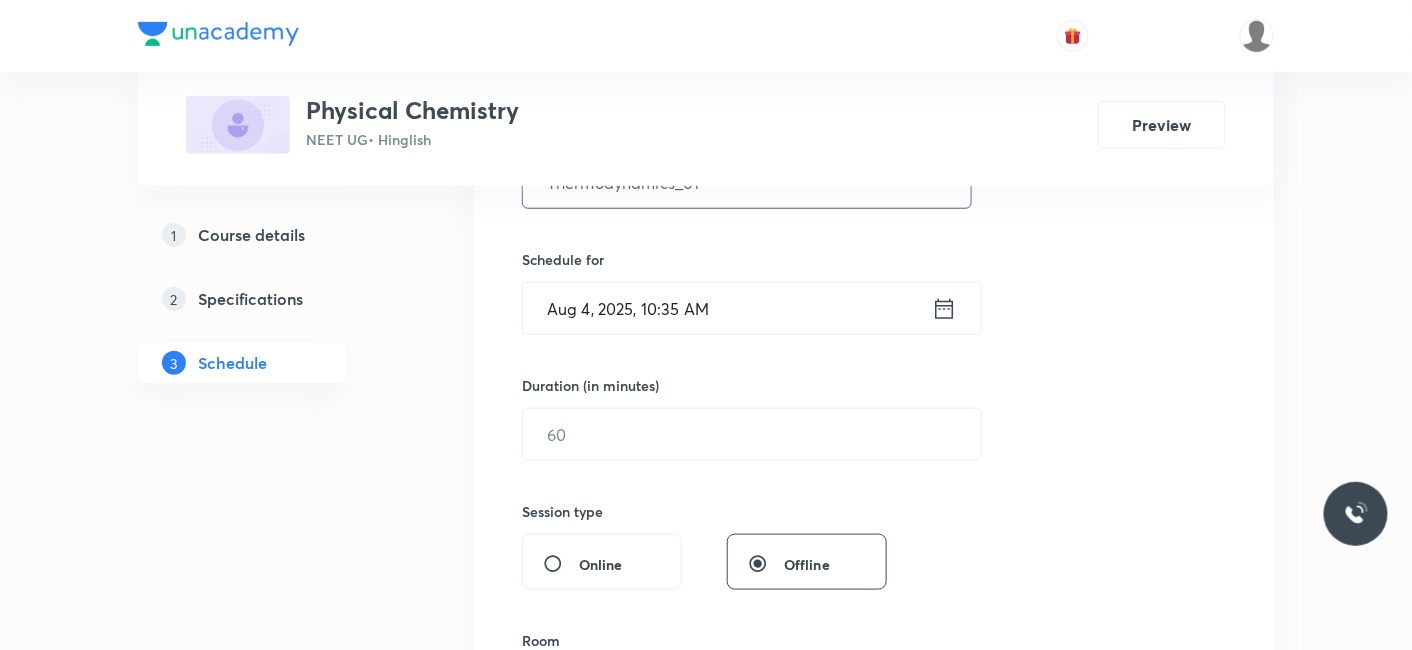 type on "Thermodynamics_01" 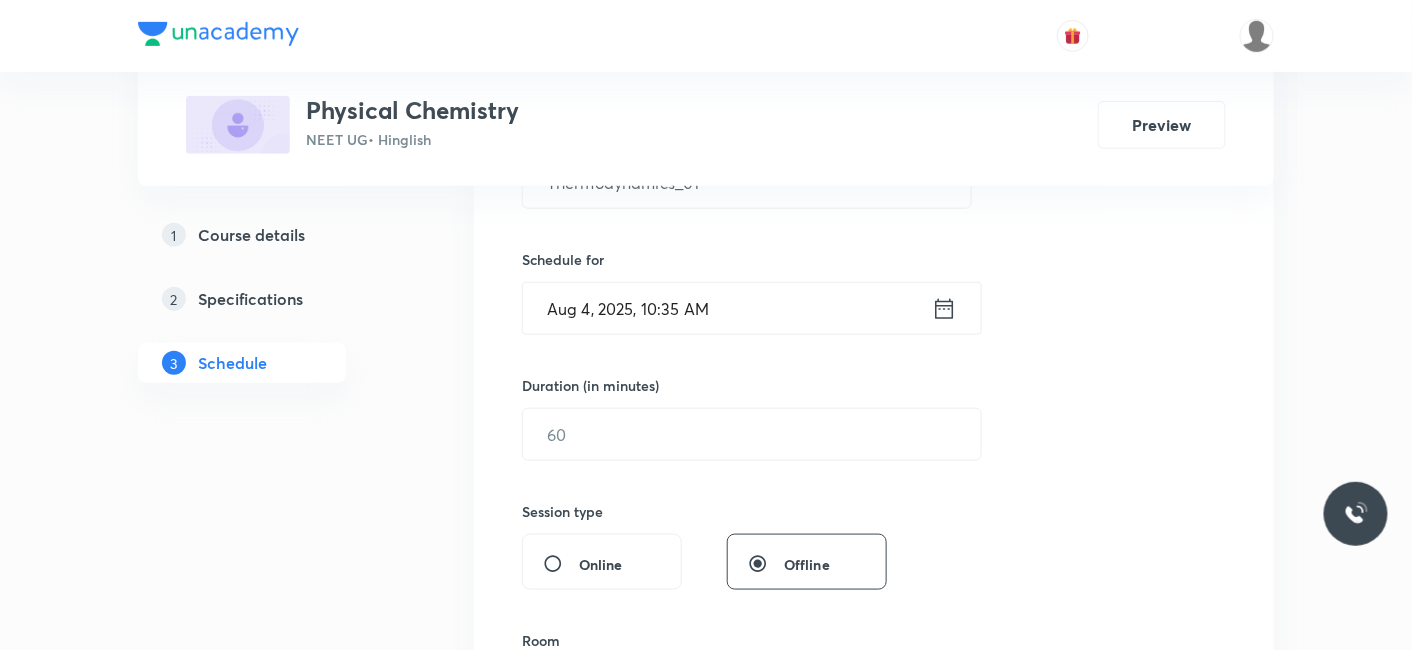 click 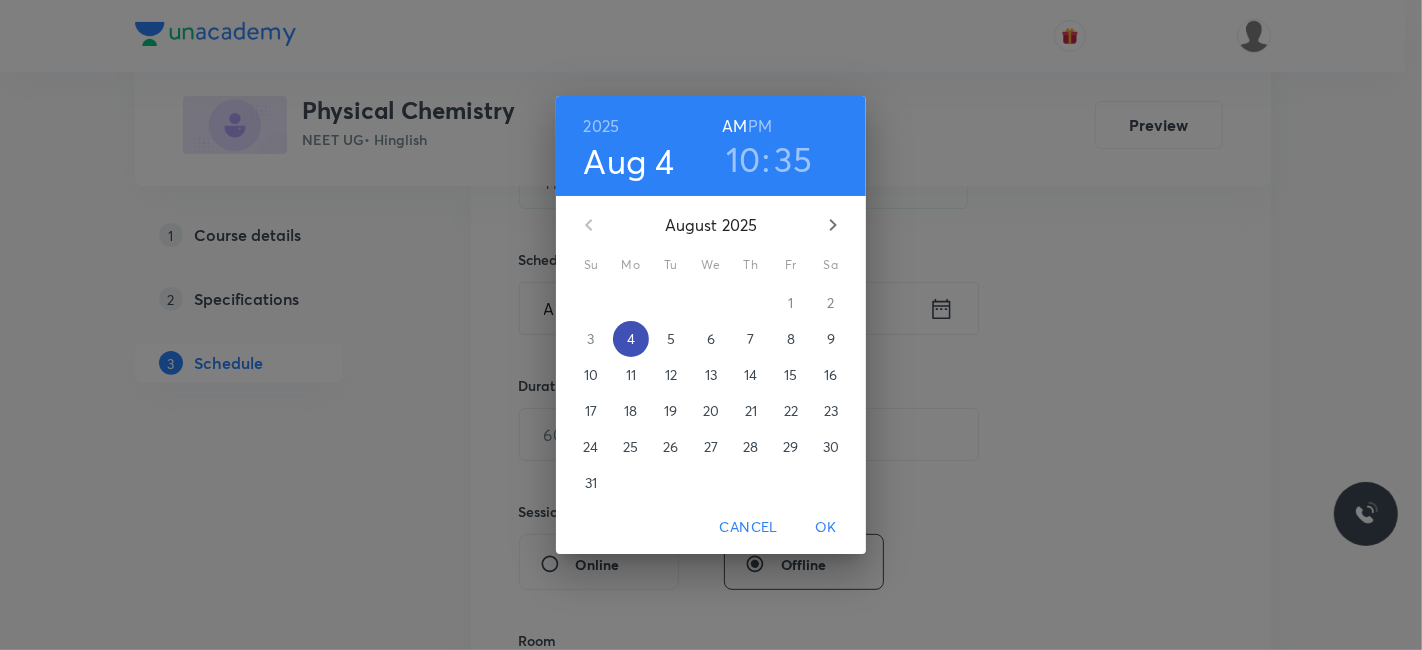 click on "4" at bounding box center (631, 339) 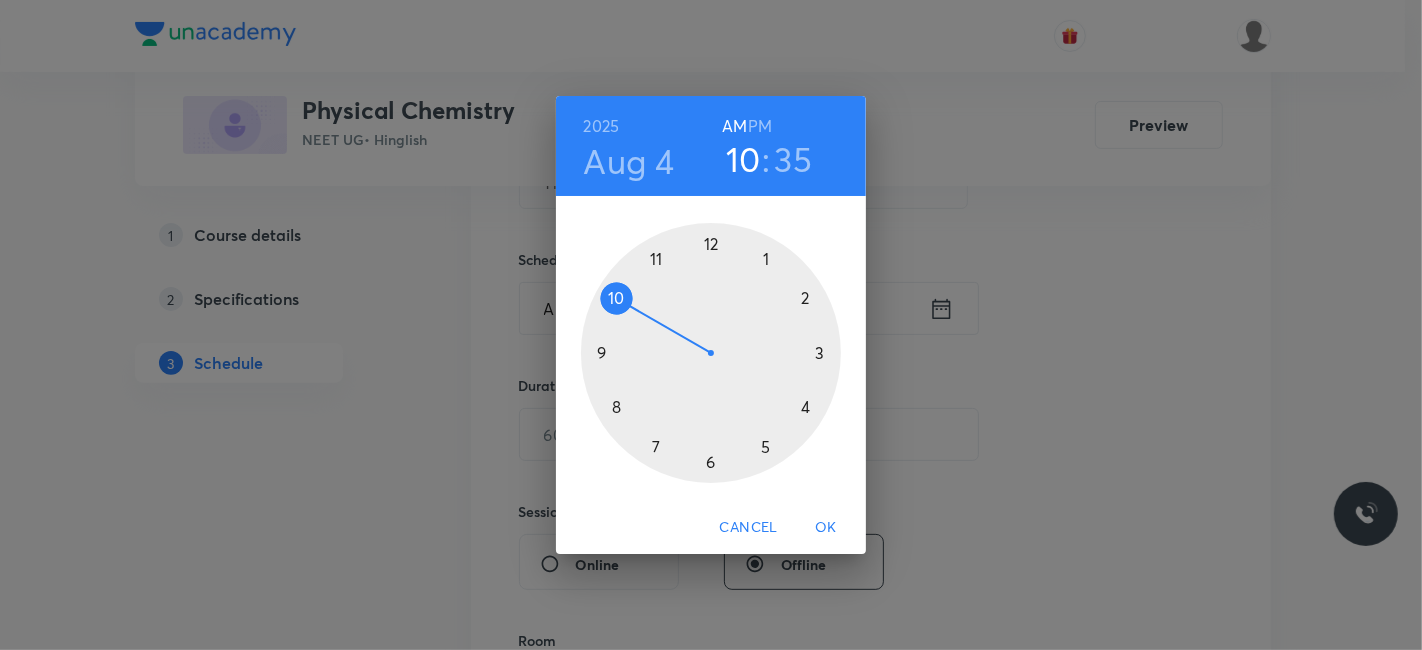 click at bounding box center [711, 353] 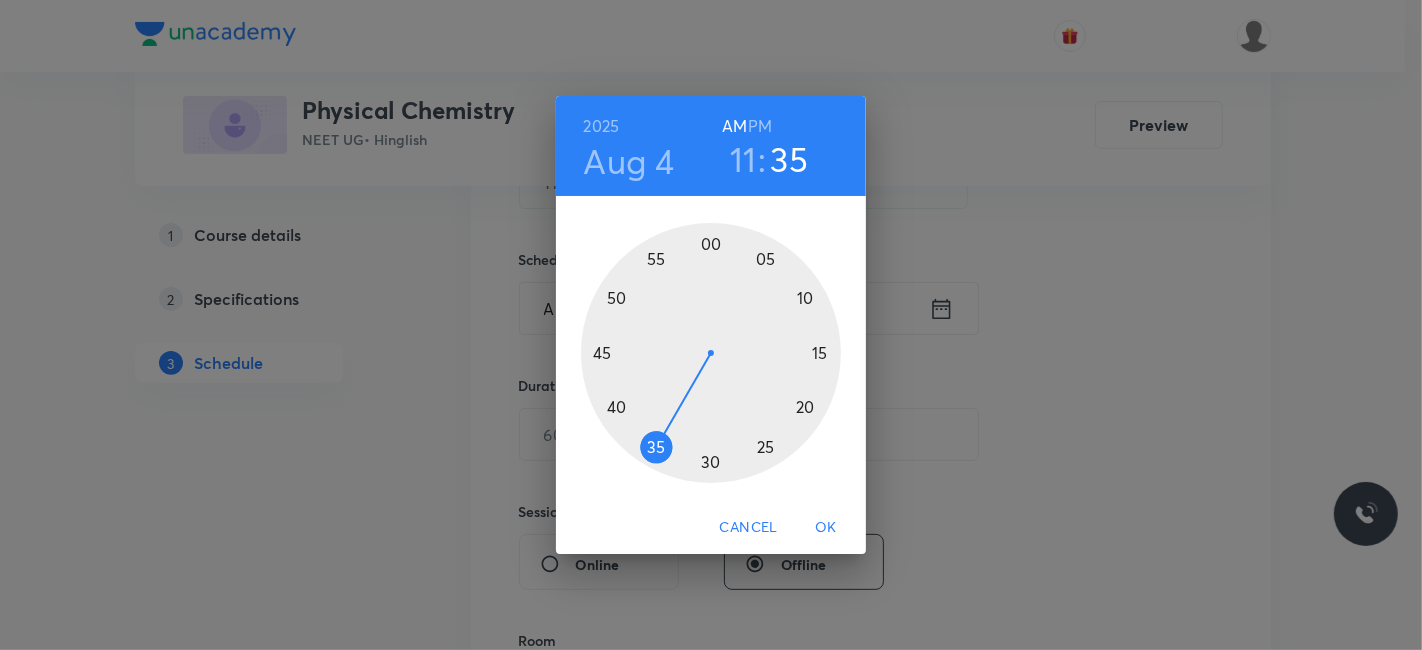 click at bounding box center [711, 353] 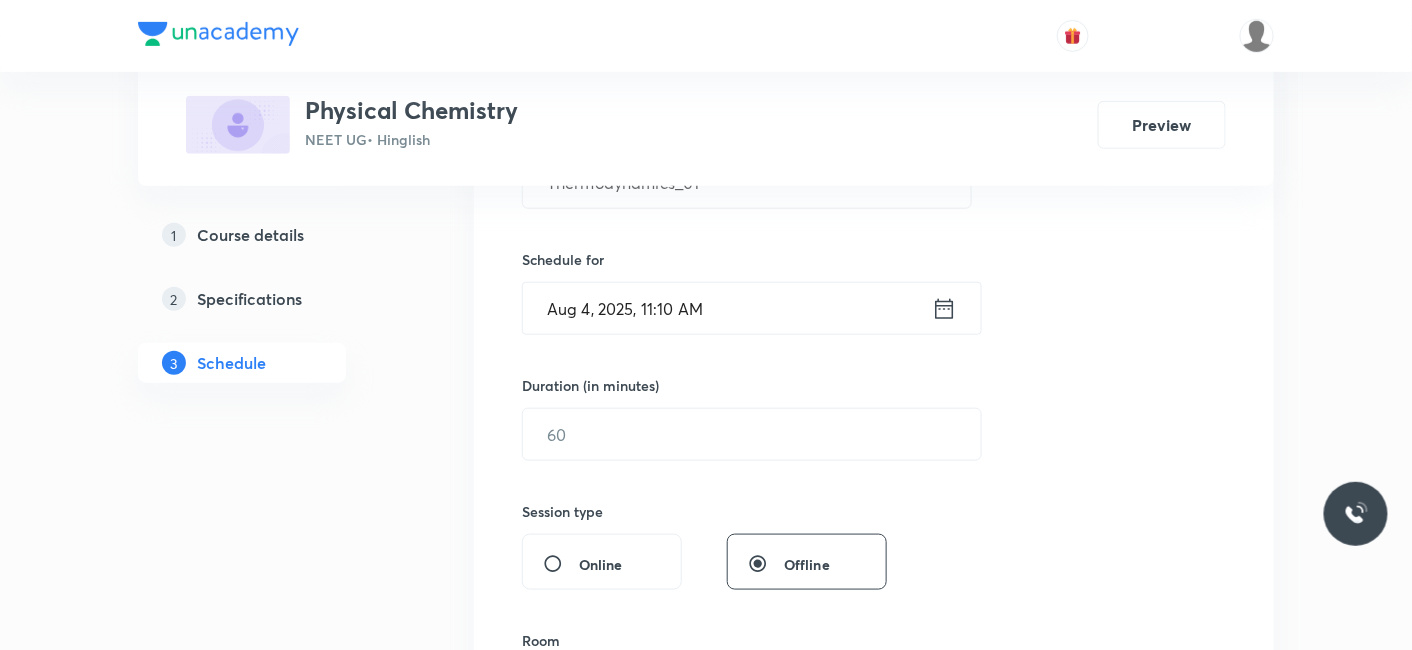 click on "Aug 4, 2025, 11:10 AM" at bounding box center [727, 308] 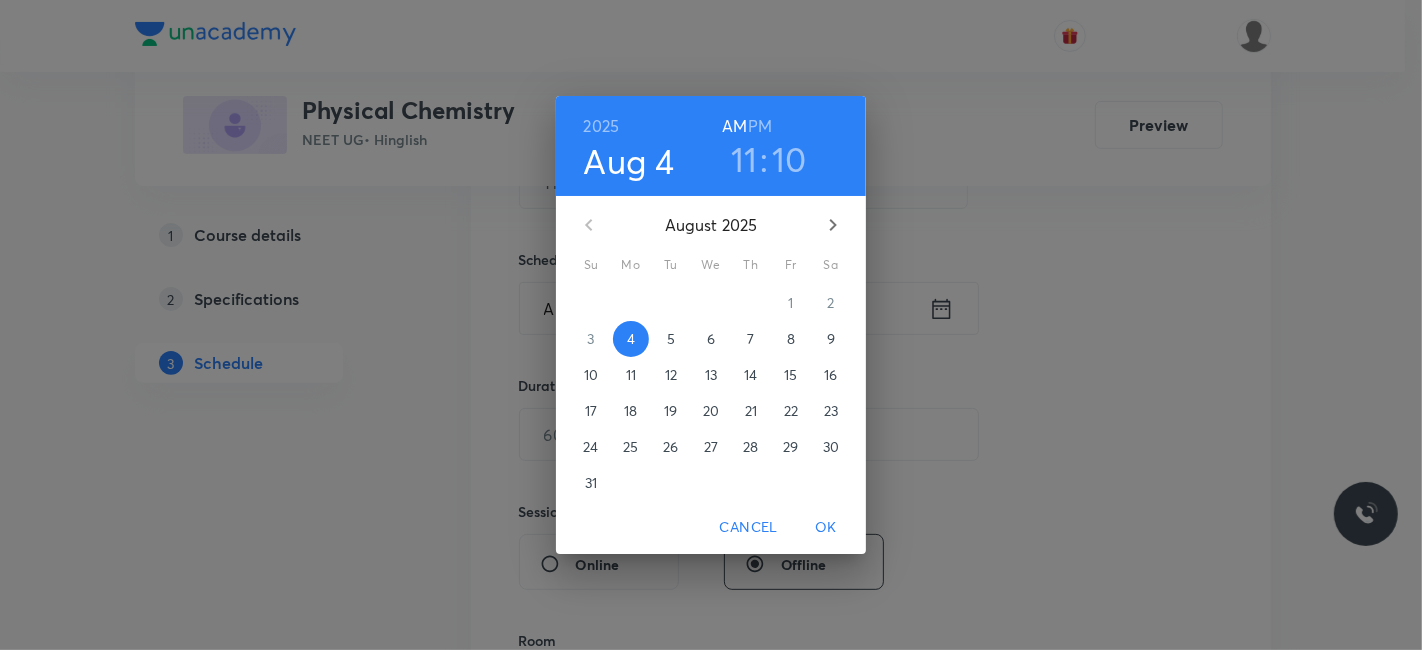 click on "2025 Aug 4 11 : 10 AM PM August 2025 Su Mo Tu We Th Fr Sa 27 28 29 30 31 1 2 3 4 5 6 7 8 9 10 11 12 13 14 15 16 17 18 19 20 21 22 23 24 25 26 27 28 29 30 31 1 2 3 4 5 6 Cancel OK" at bounding box center (711, 325) 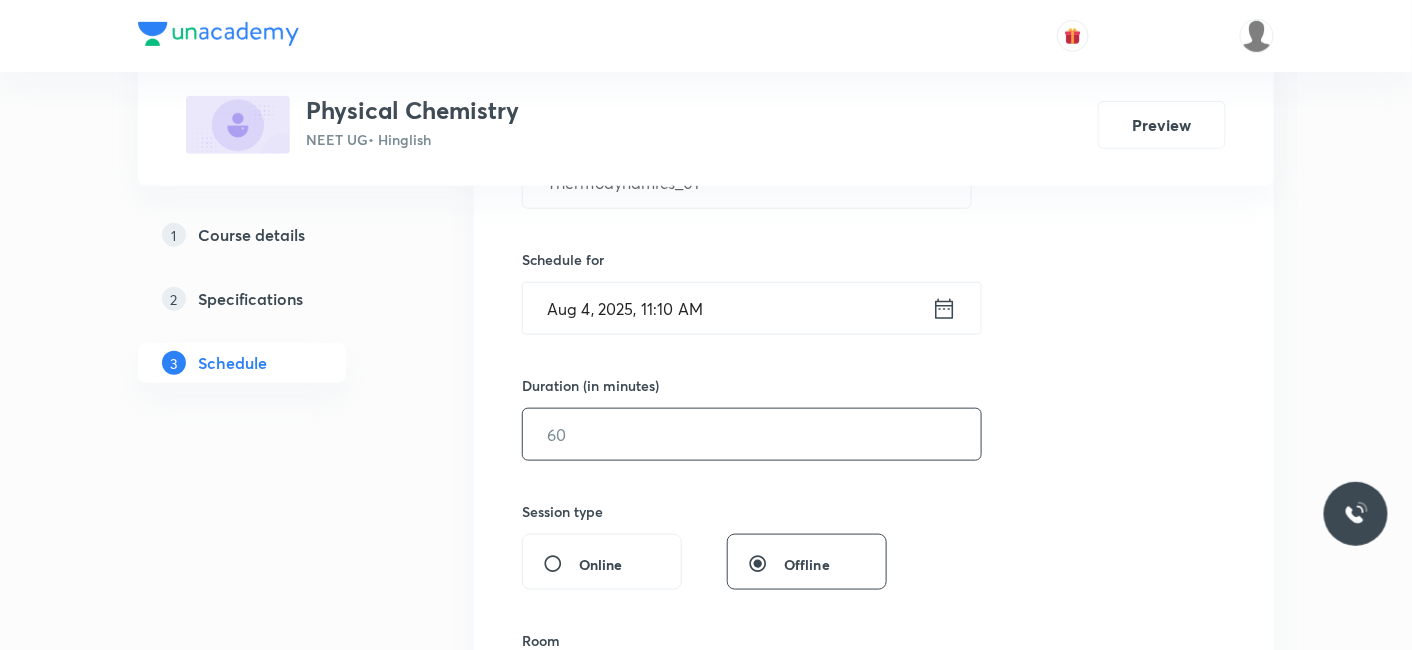 click at bounding box center [752, 434] 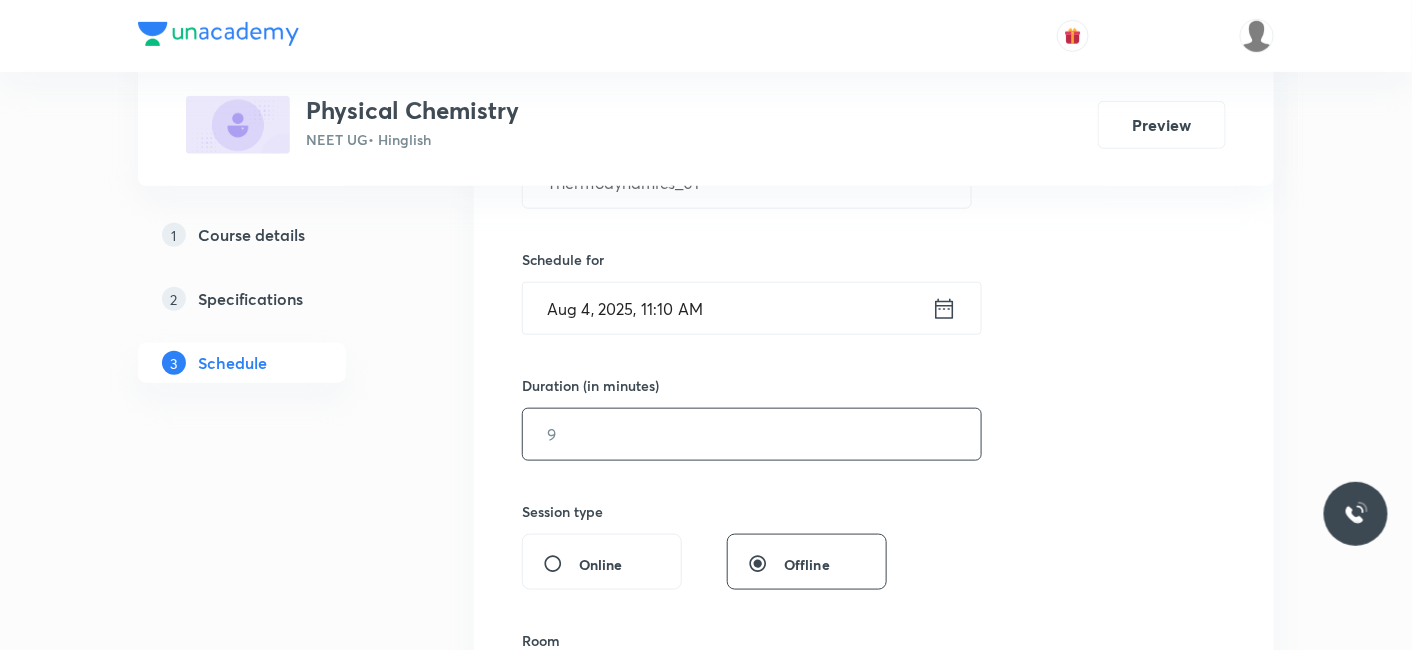 type on "0" 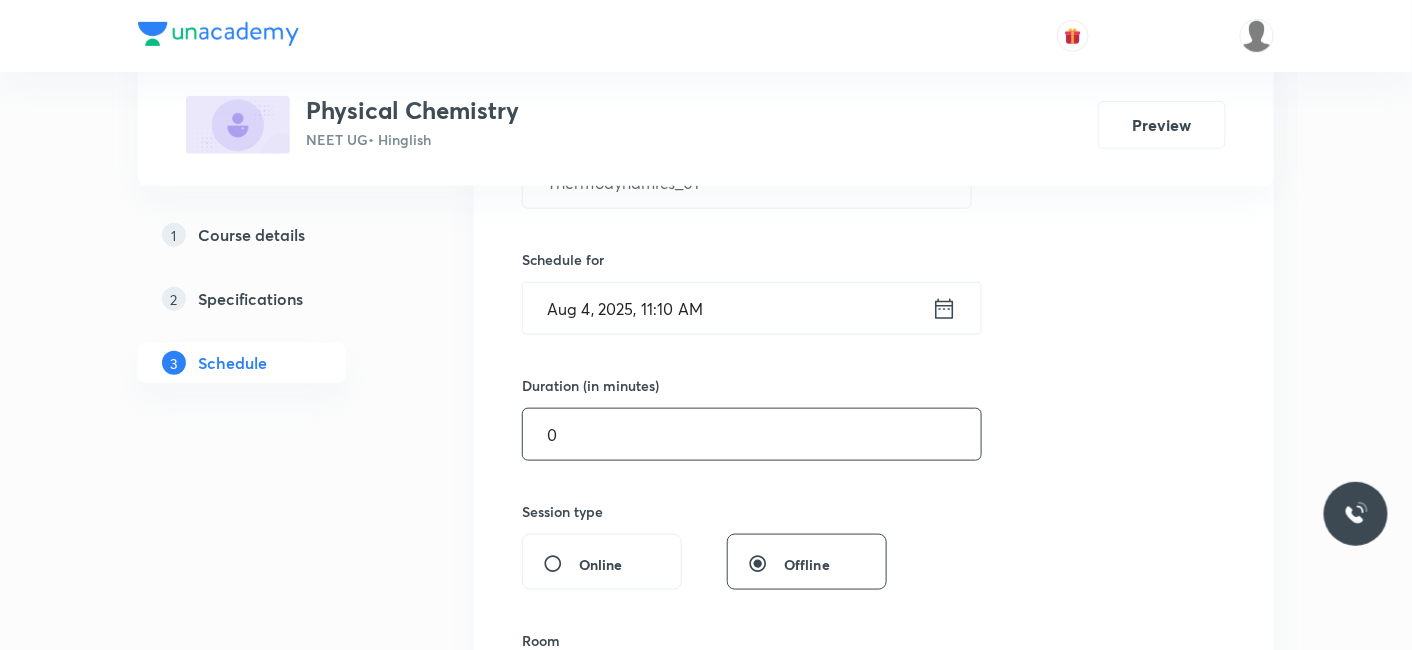 click on "0" at bounding box center (752, 434) 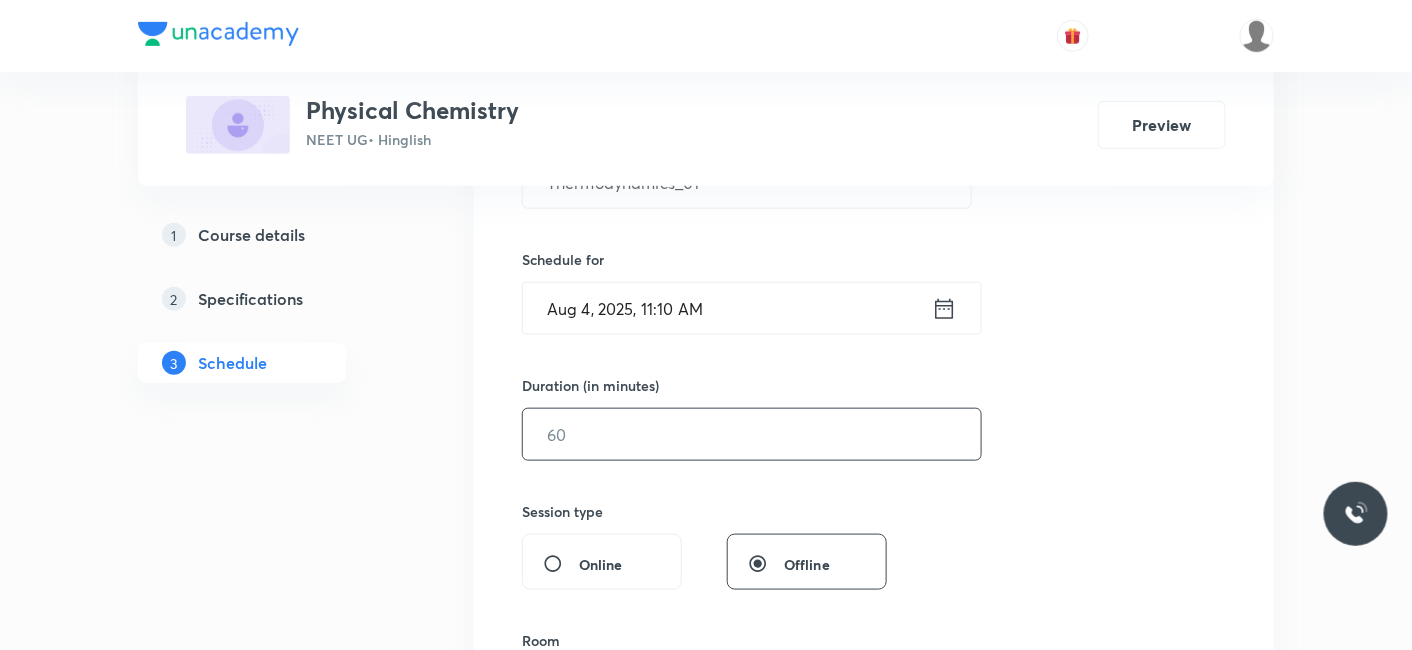 type 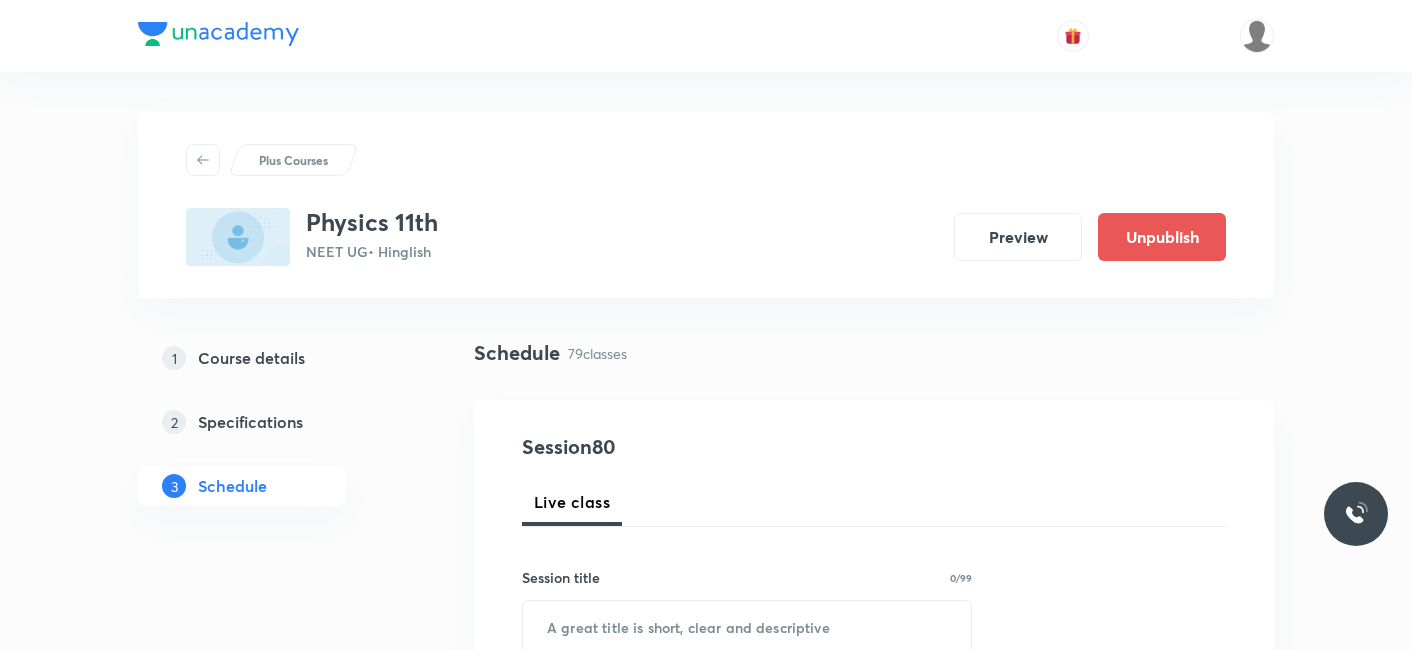 scroll, scrollTop: 0, scrollLeft: 0, axis: both 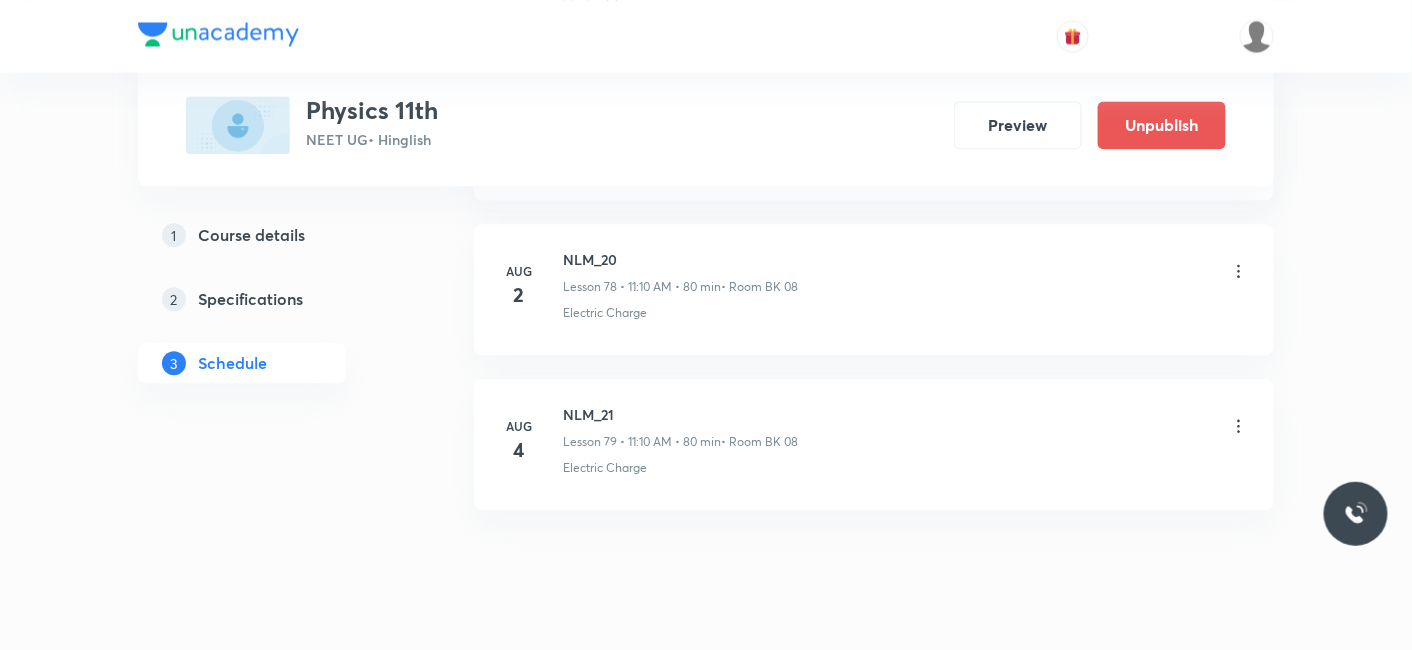 click 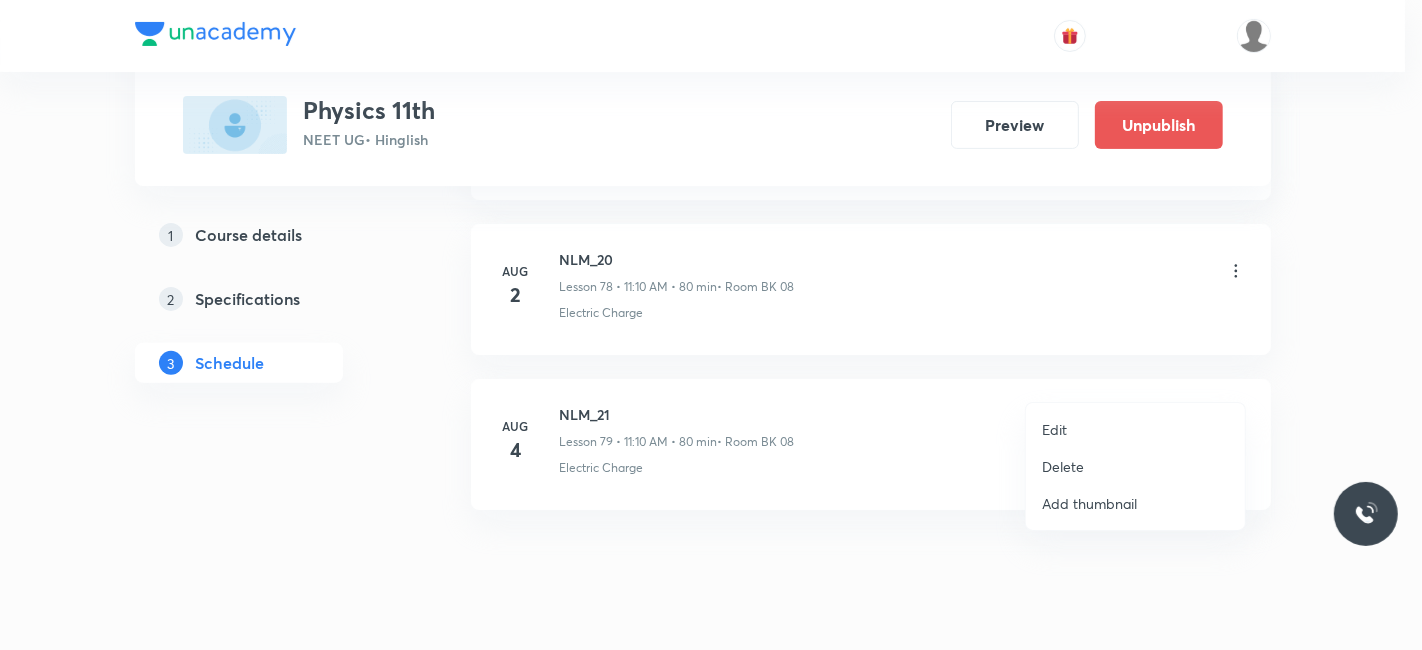 click on "Delete" at bounding box center [1063, 466] 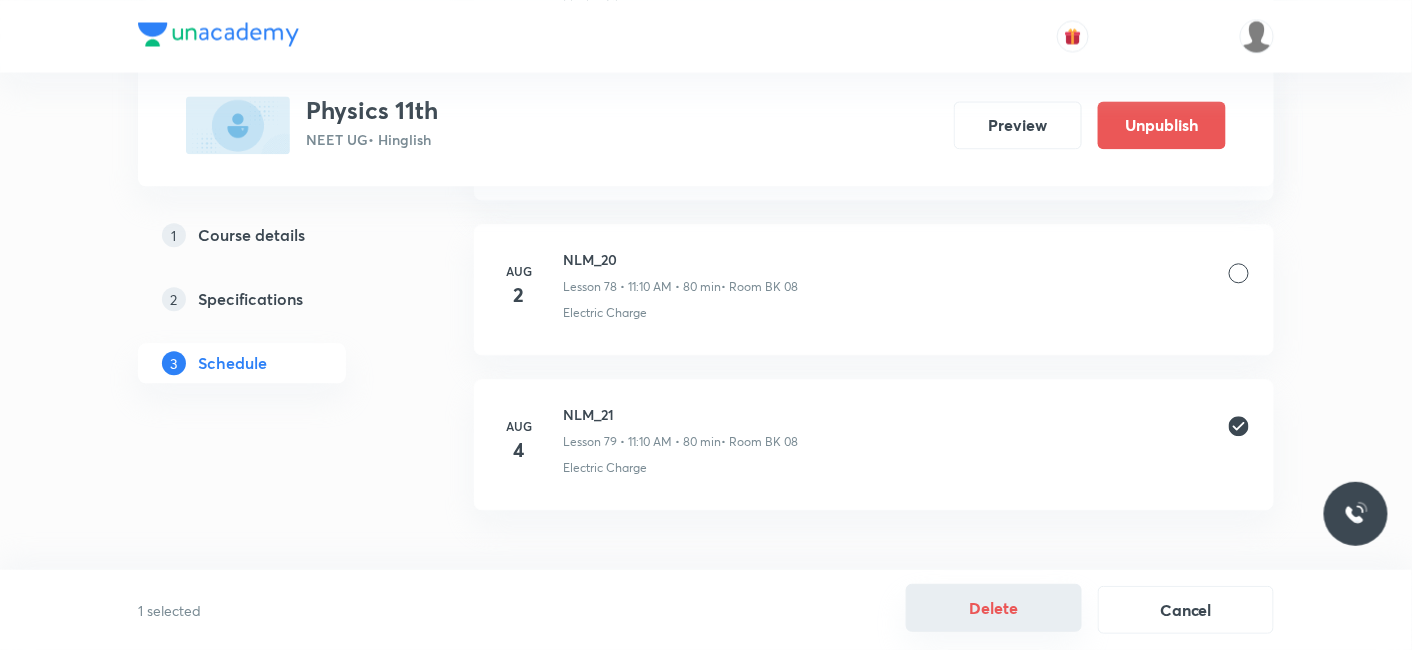 click on "Delete" at bounding box center [994, 608] 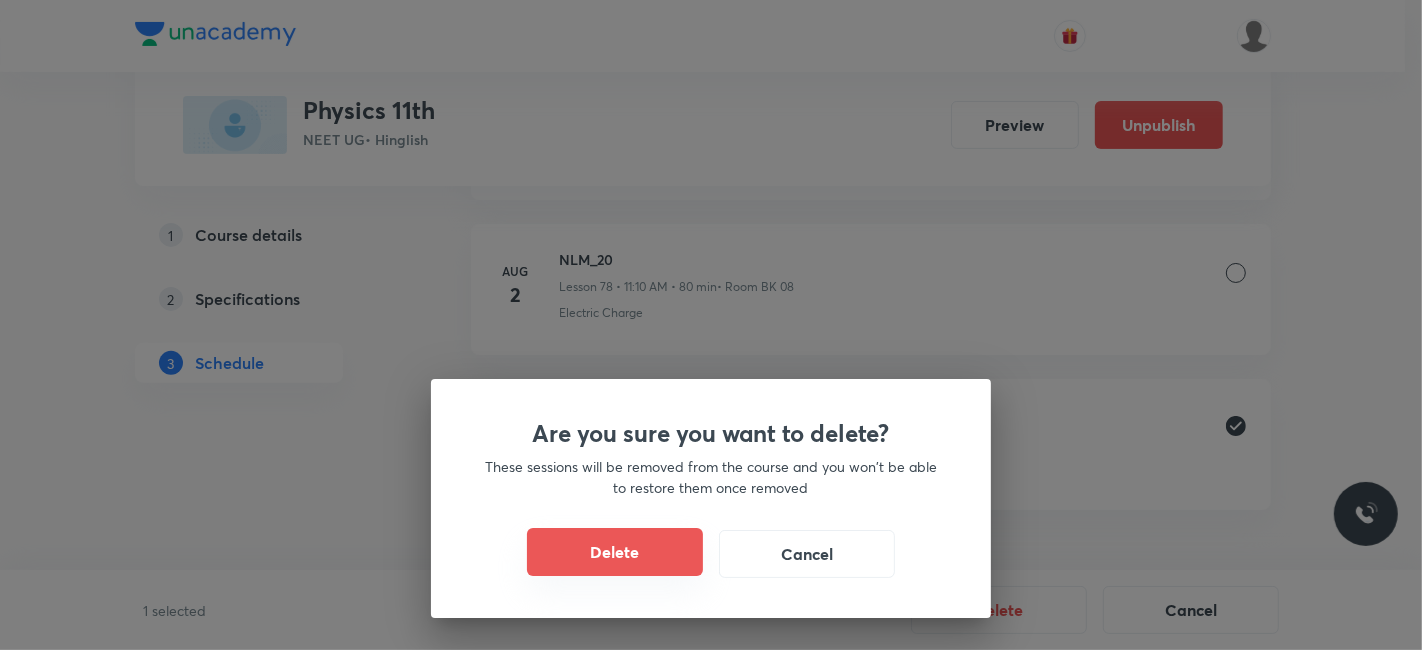 drag, startPoint x: 594, startPoint y: 564, endPoint x: 784, endPoint y: 624, distance: 199.24858 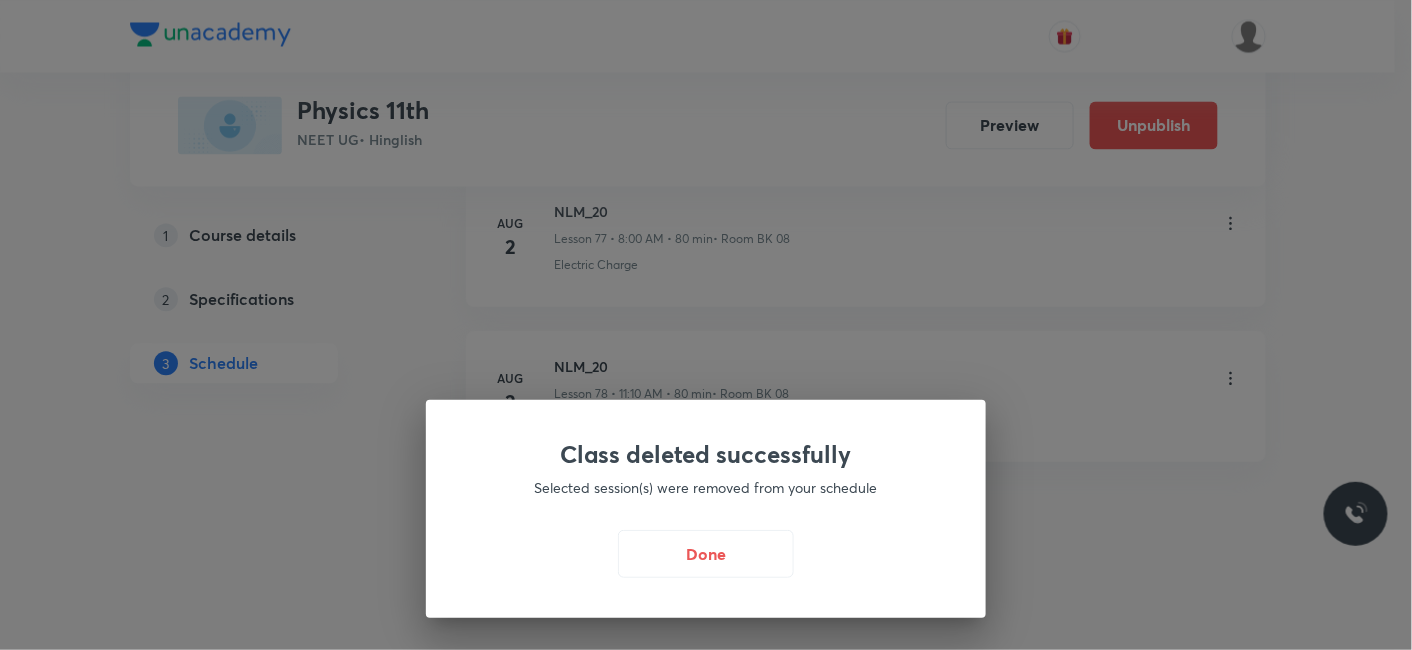 scroll, scrollTop: 13123, scrollLeft: 0, axis: vertical 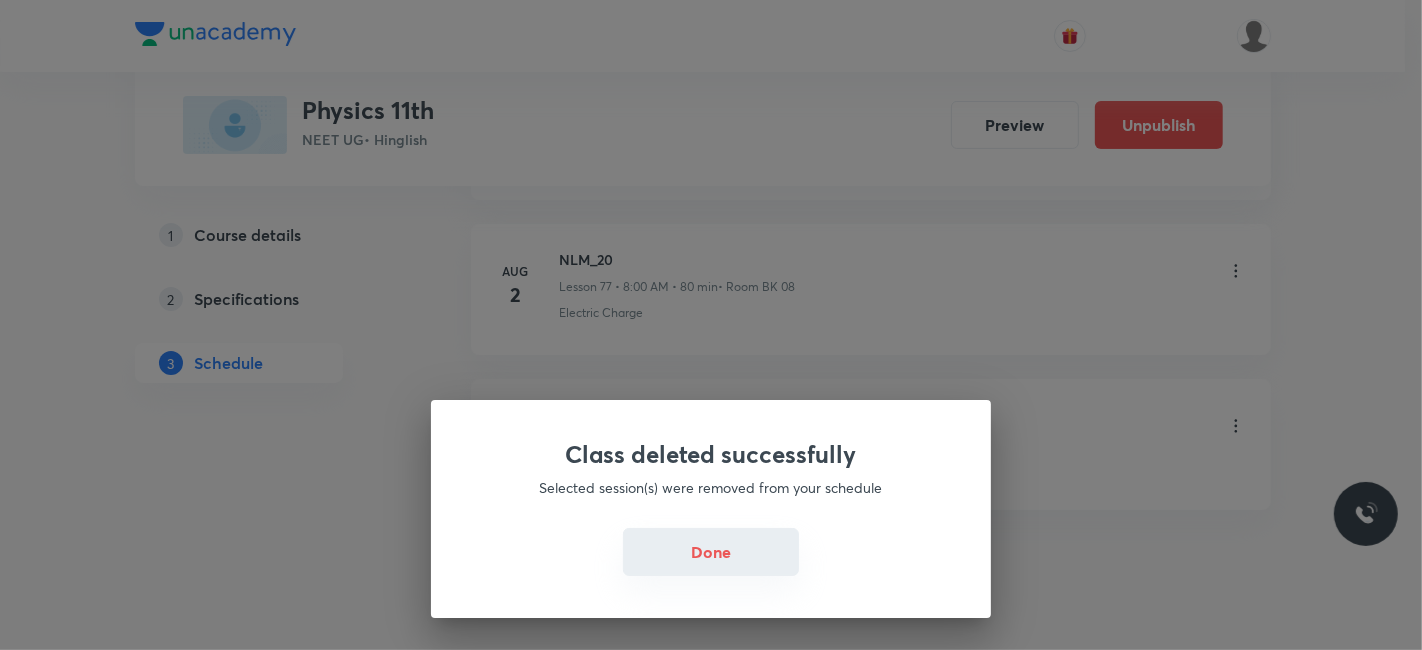 click on "Done" at bounding box center [711, 552] 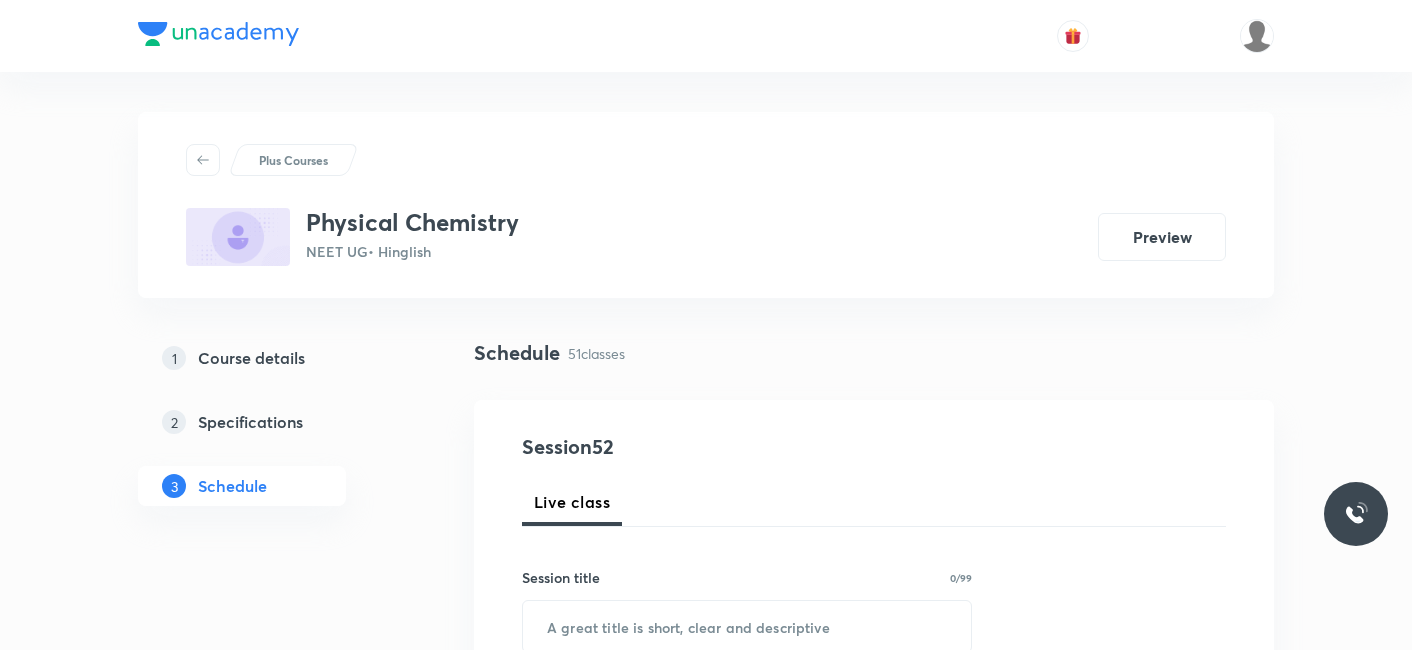 scroll, scrollTop: 0, scrollLeft: 0, axis: both 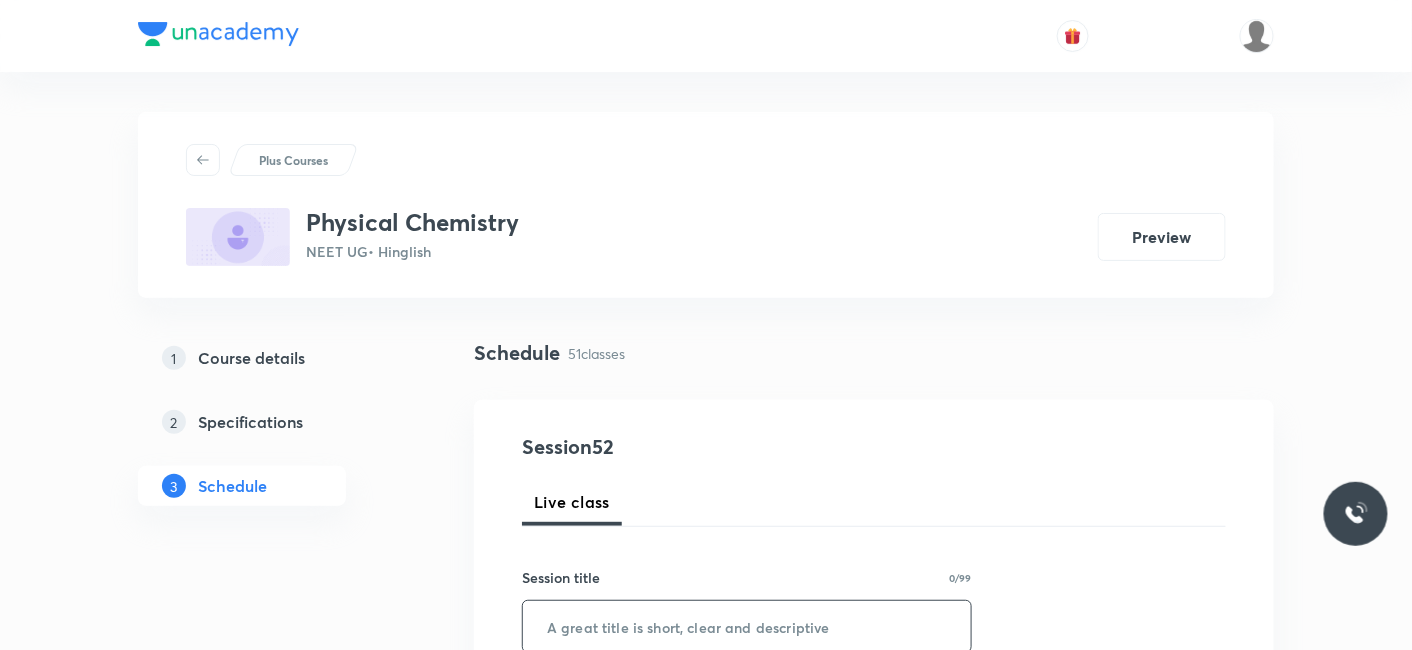 drag, startPoint x: 654, startPoint y: 601, endPoint x: 648, endPoint y: 611, distance: 11.661903 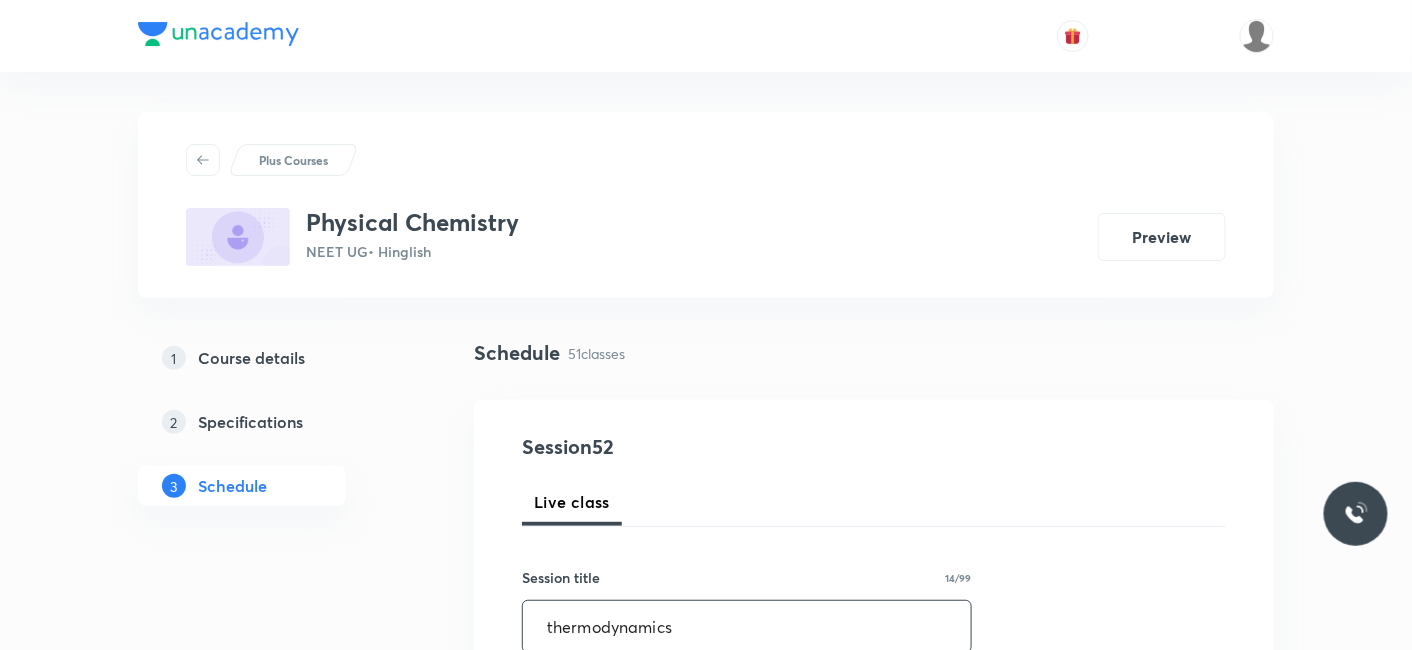 click on "thermodynamics" at bounding box center [747, 626] 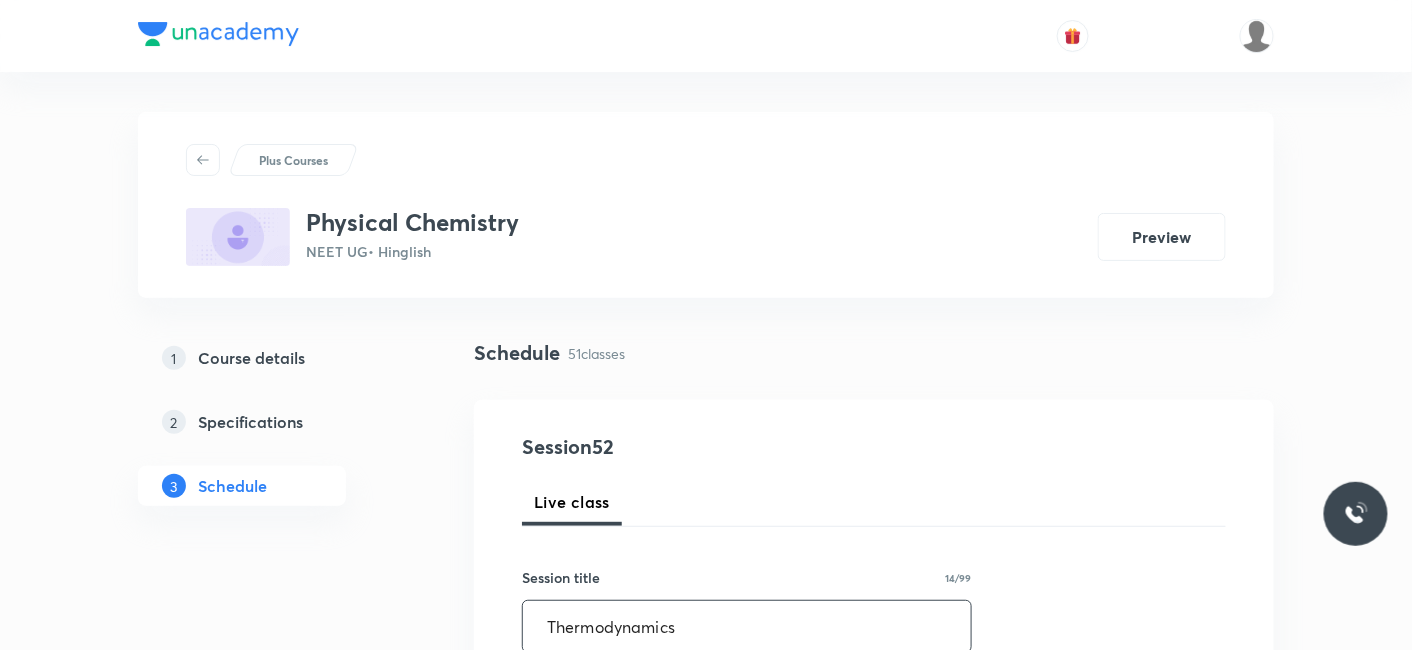 click on "Thermodynamics" at bounding box center (747, 626) 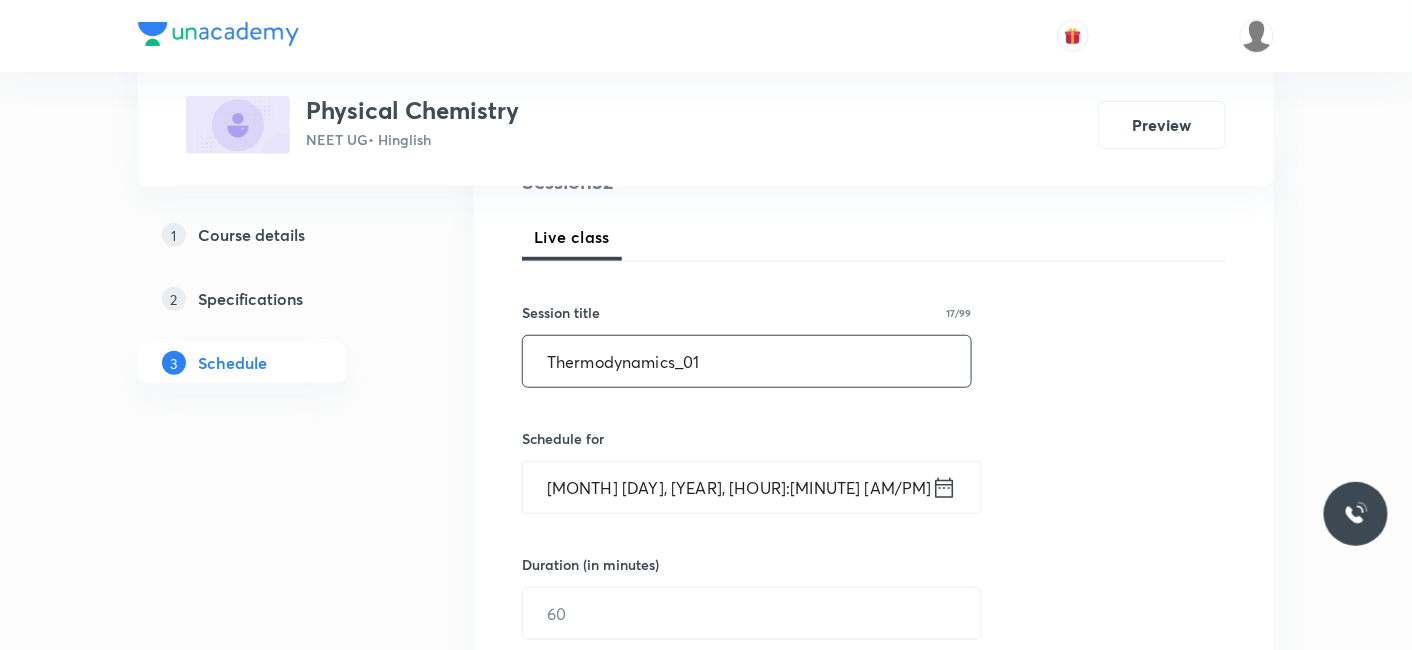 scroll, scrollTop: 333, scrollLeft: 0, axis: vertical 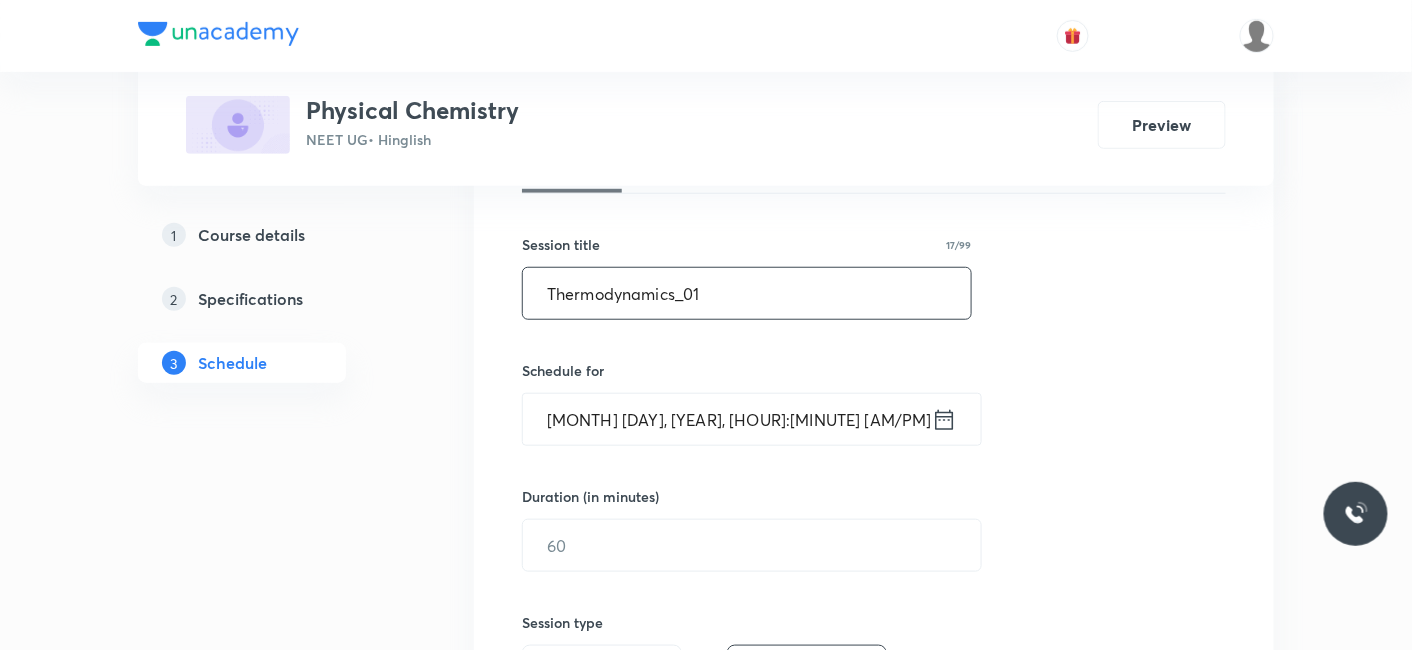 type on "Thermodynamics_01" 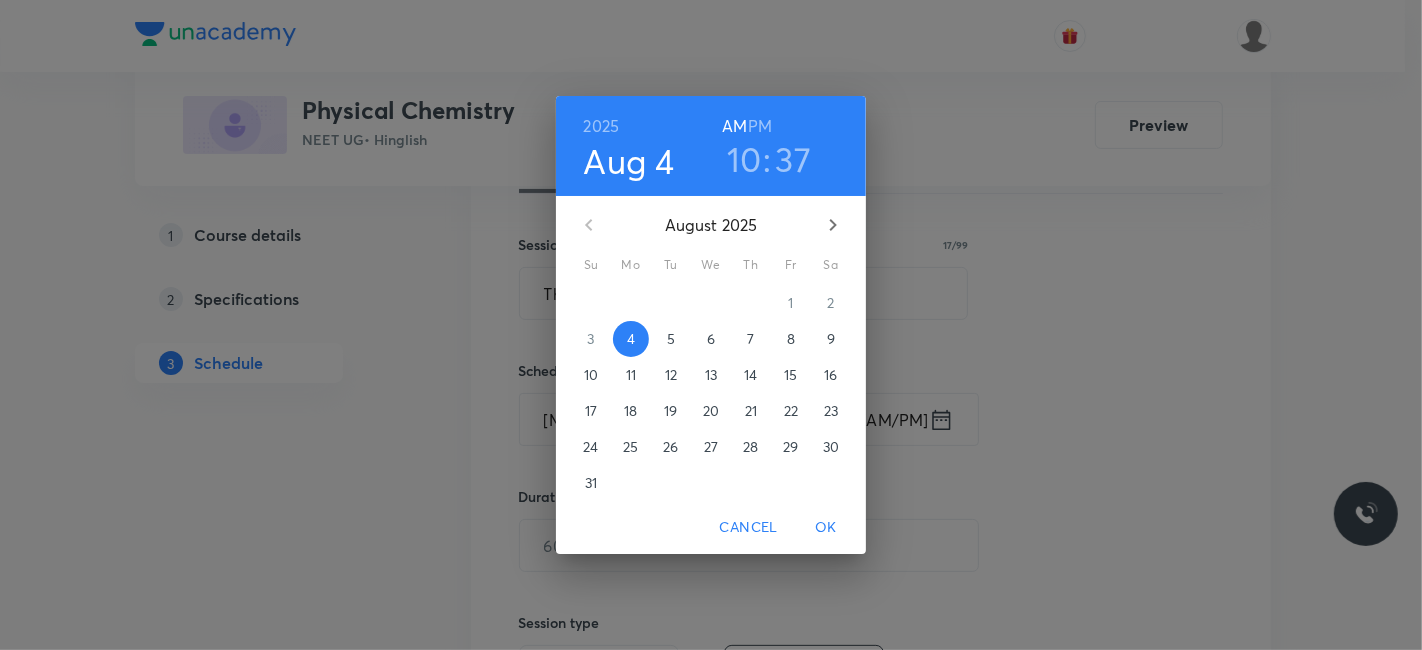 click on "10" at bounding box center [744, 159] 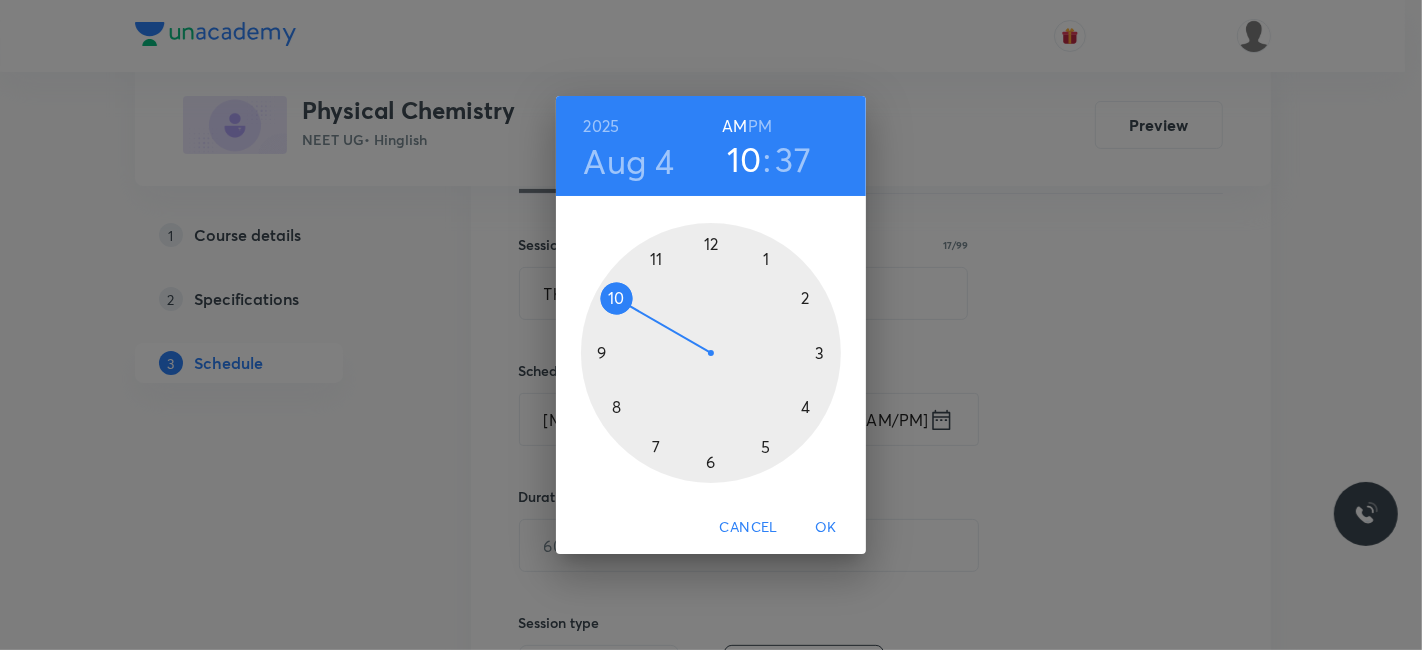 click at bounding box center [711, 353] 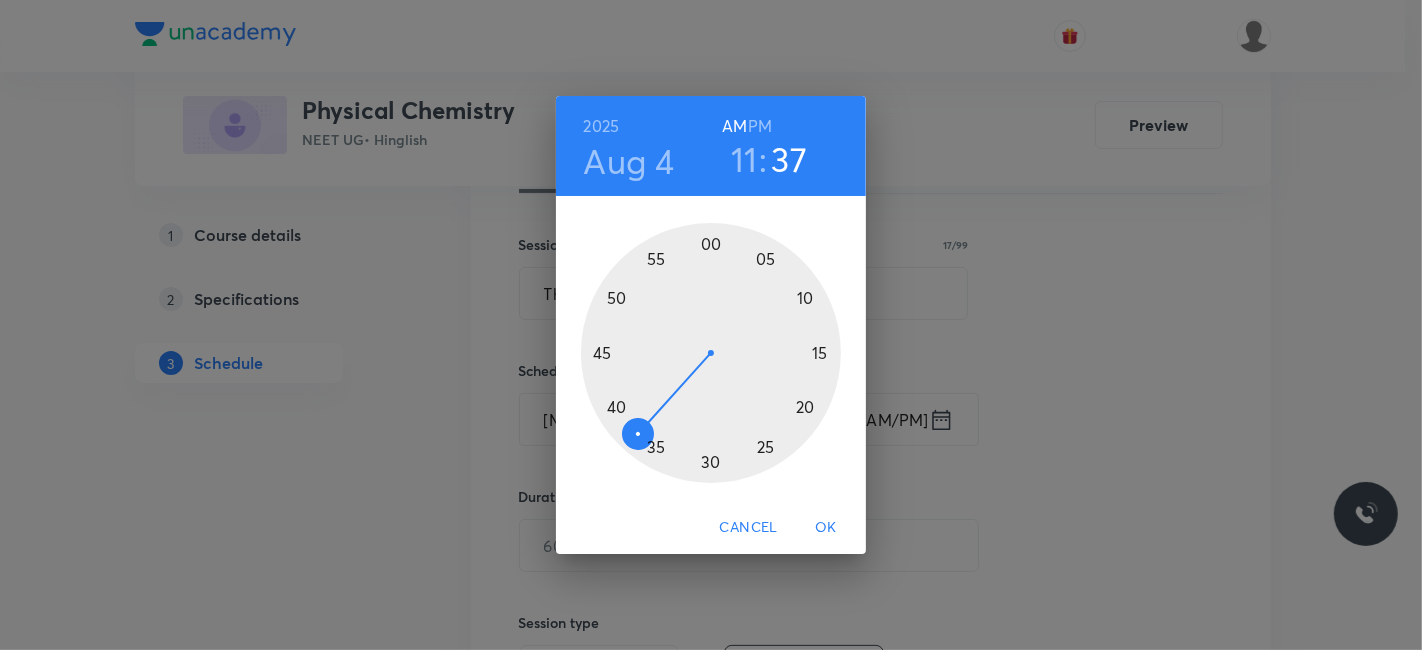 click at bounding box center (711, 353) 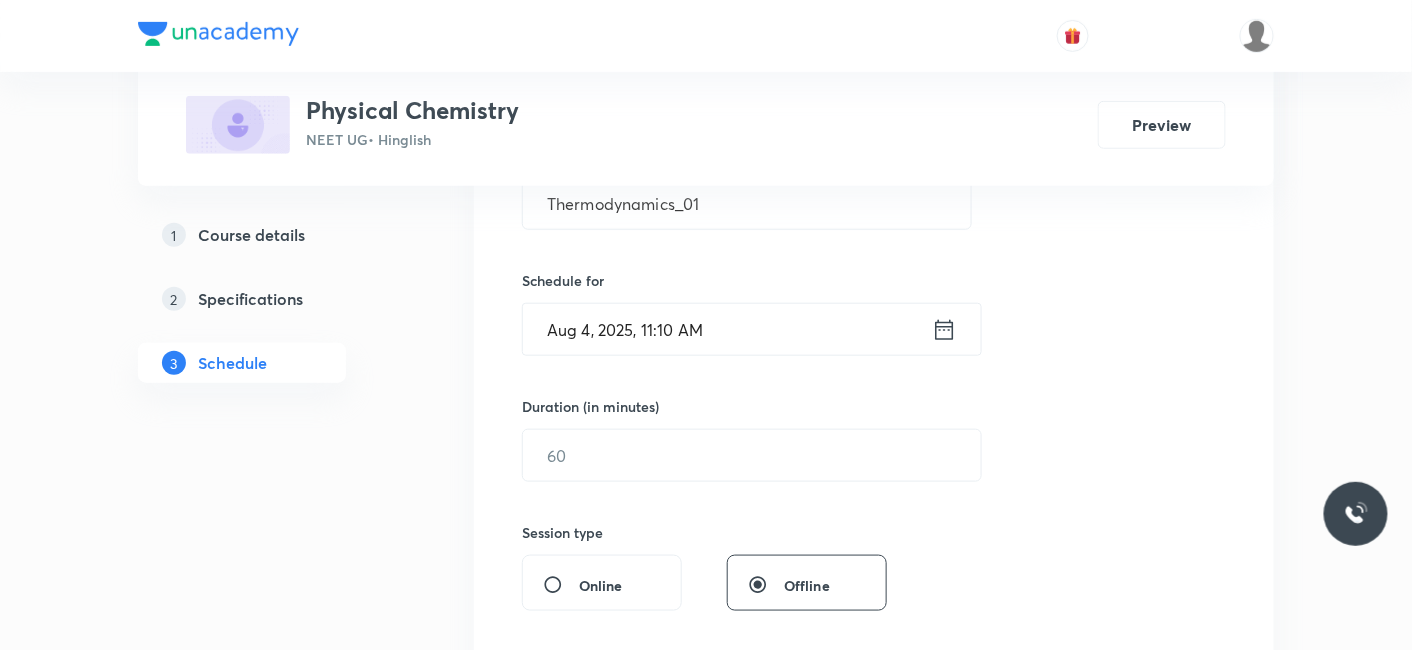 scroll, scrollTop: 444, scrollLeft: 0, axis: vertical 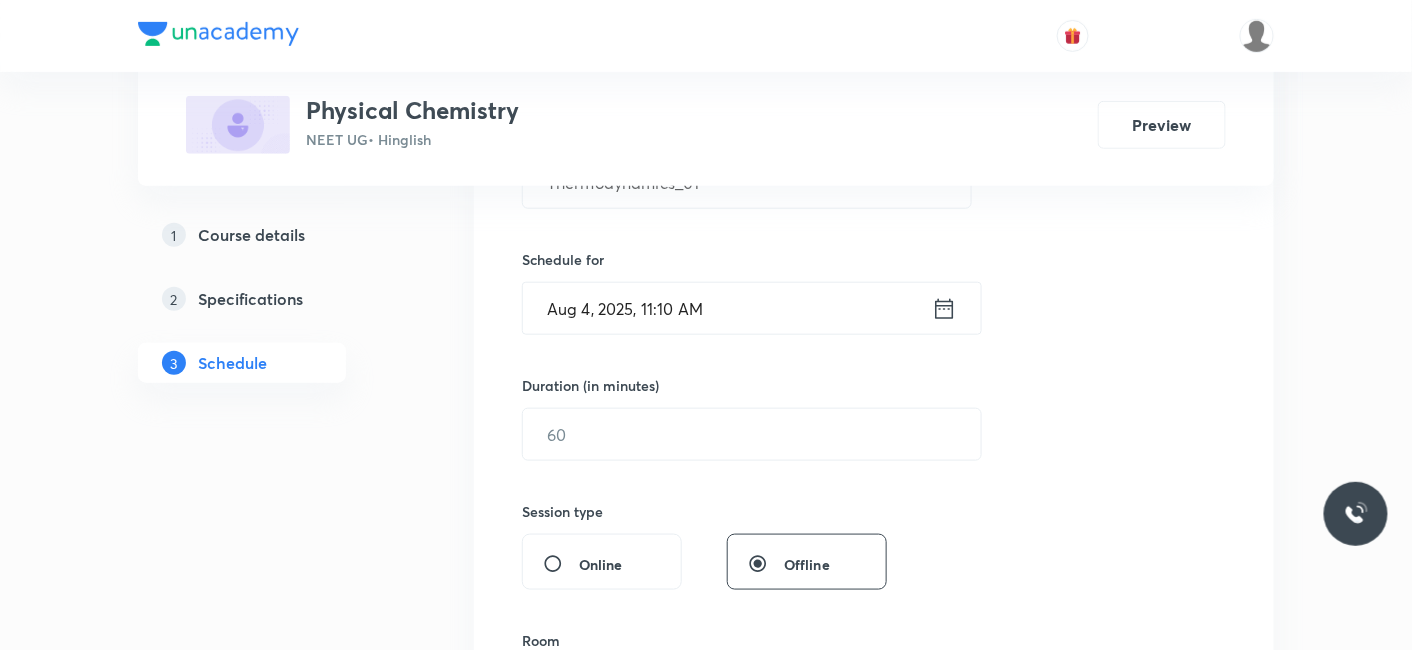 click on "Session  52 Live class Session title 17/99 Thermodynamics_01 ​ Schedule for [MONTH] [DAY], [YEAR], [HOUR]:[MINUTE] [AM/PM] ​ Duration (in minutes) ​   Session type Online Offline Room Select centre room Sub-concepts Select concepts that wil be covered in this session Add Cancel" at bounding box center (874, 457) 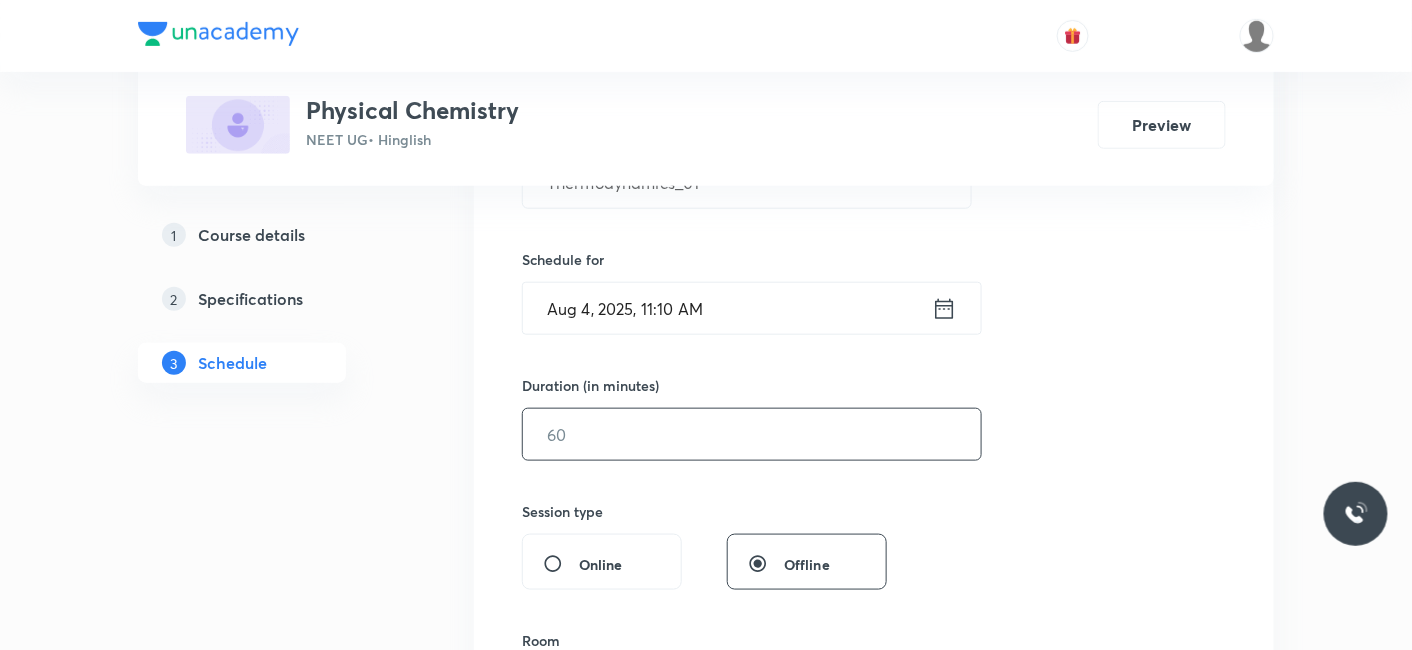 click at bounding box center [752, 434] 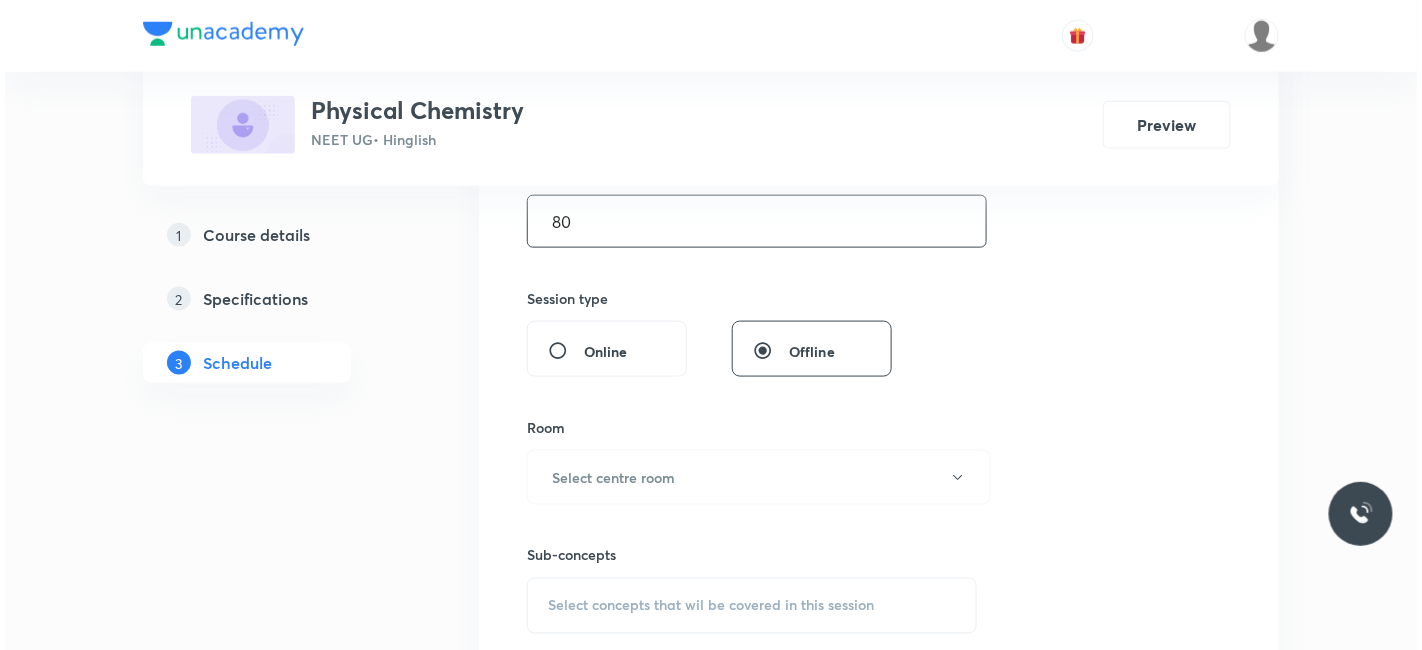 scroll, scrollTop: 666, scrollLeft: 0, axis: vertical 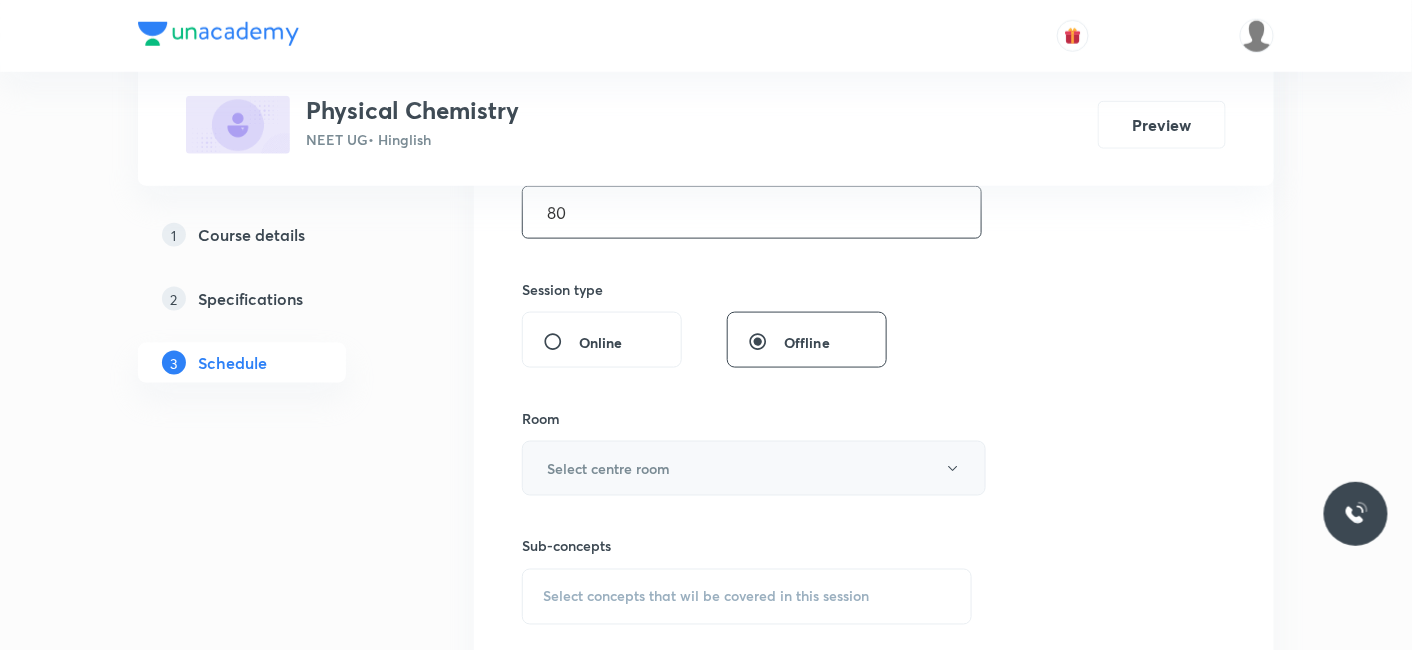type on "80" 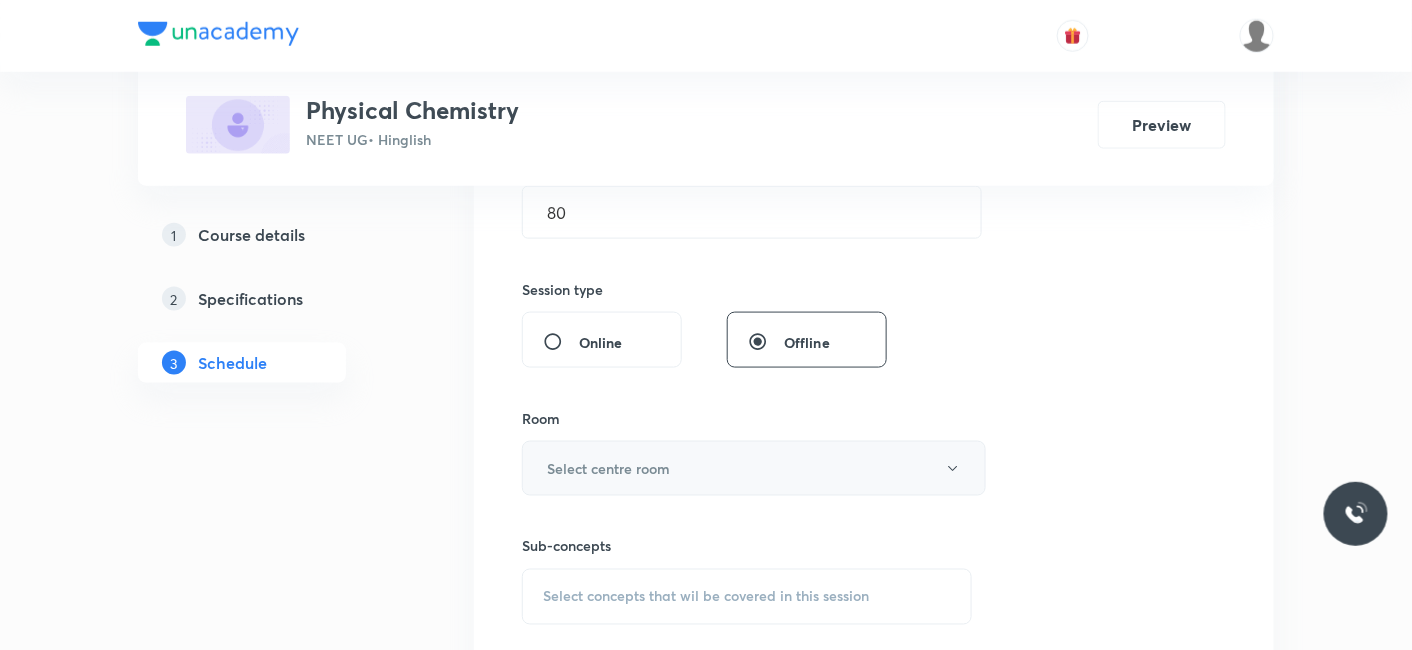 click on "Select centre room" at bounding box center [754, 468] 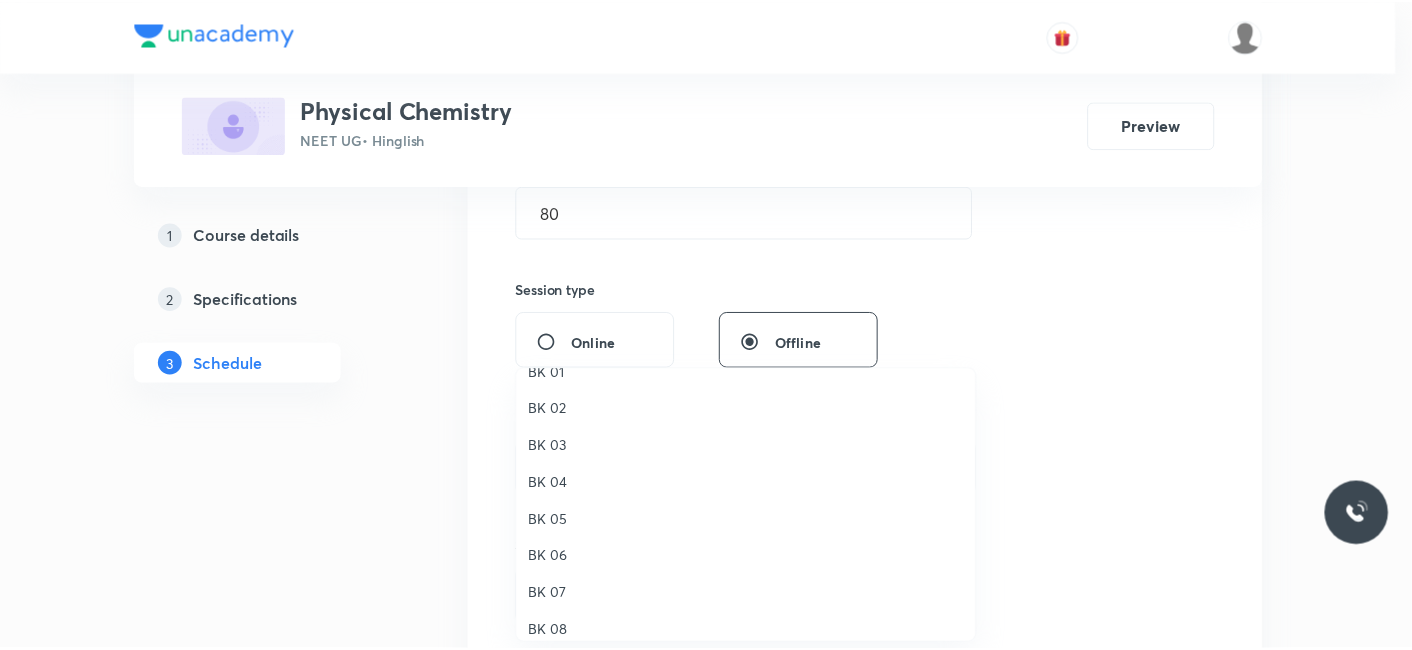 scroll, scrollTop: 37, scrollLeft: 0, axis: vertical 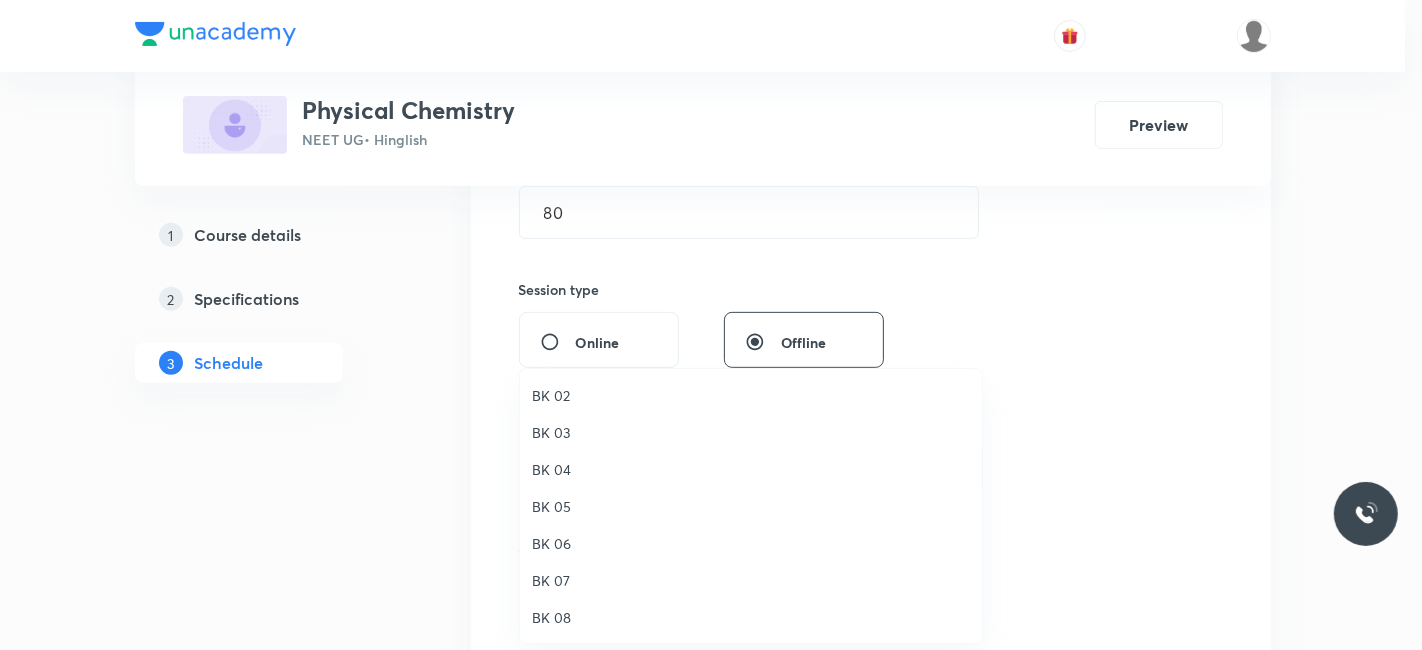 click on "BK 08" at bounding box center [751, 617] 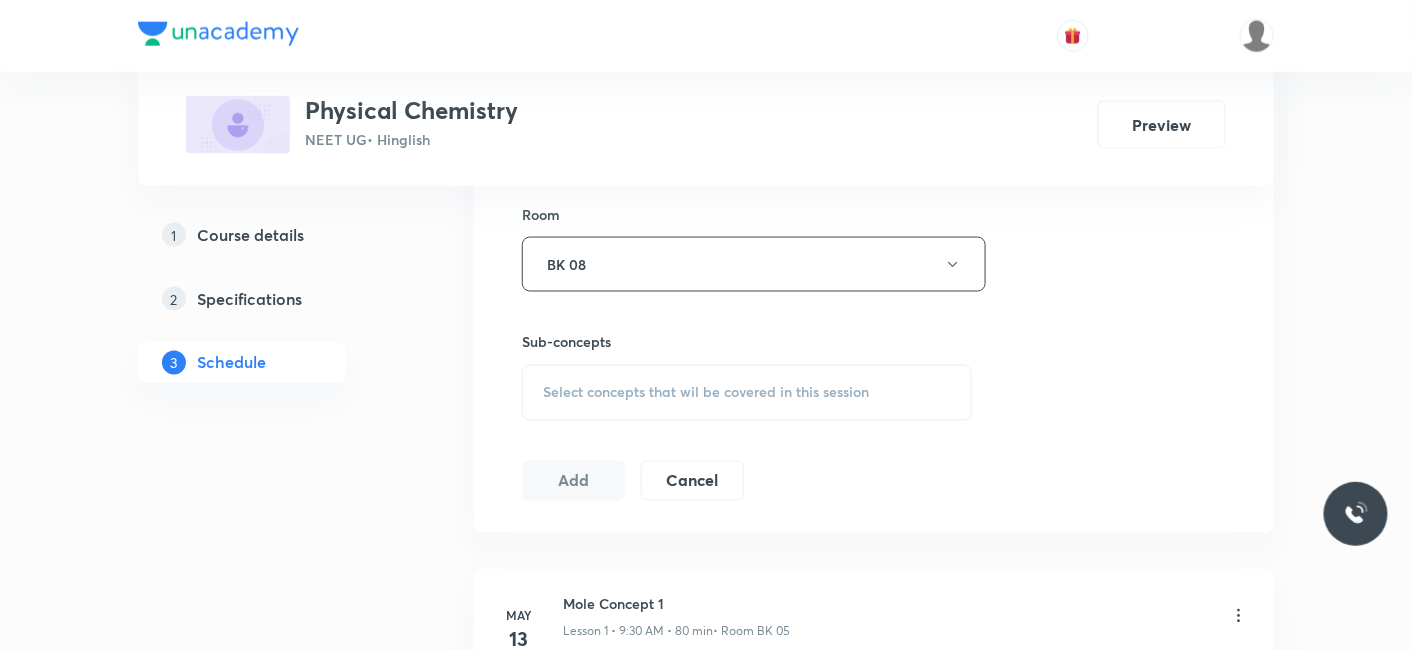 scroll, scrollTop: 888, scrollLeft: 0, axis: vertical 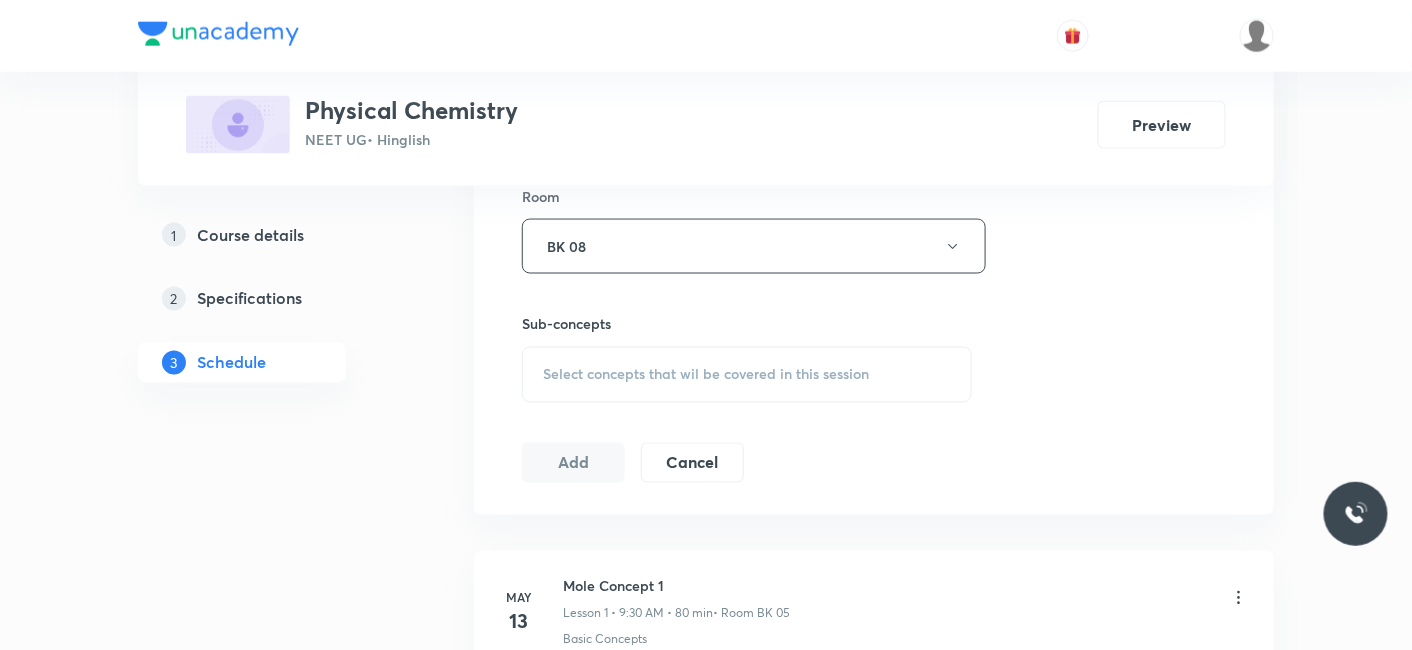 click on "Select concepts that wil be covered in this session" at bounding box center [706, 375] 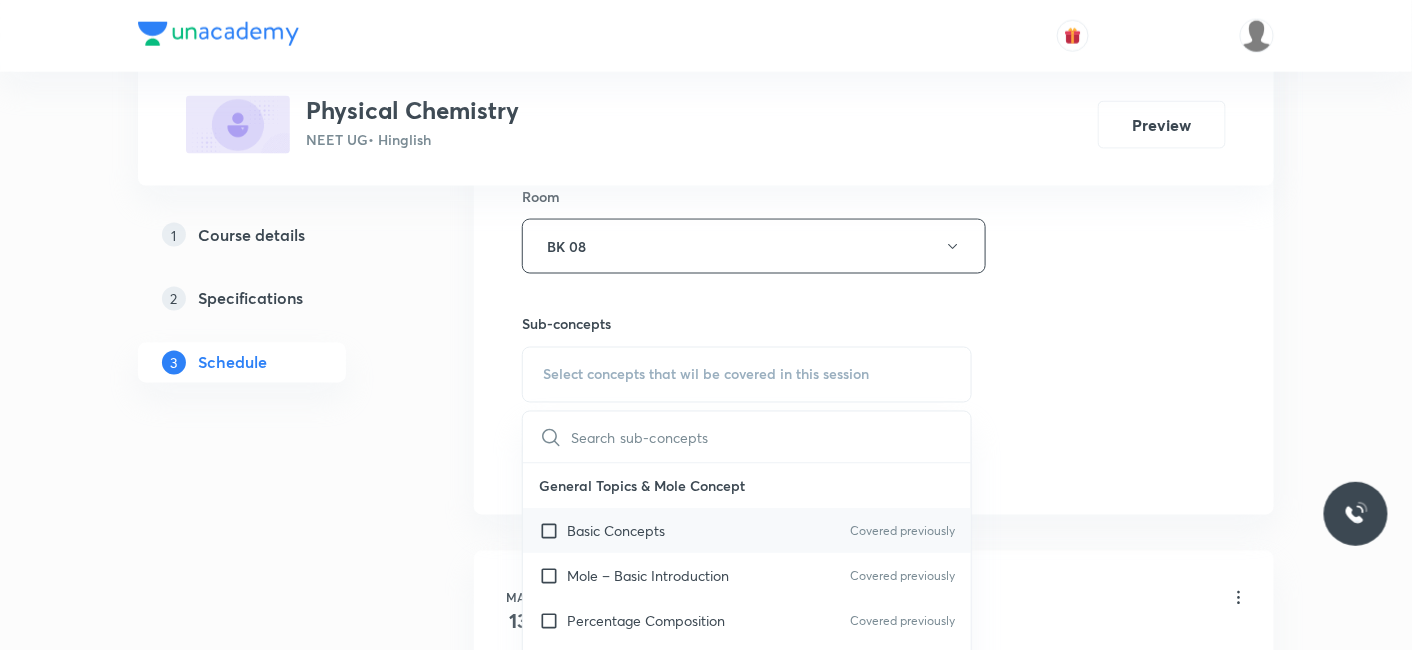 click on "Basic Concepts" at bounding box center [616, 531] 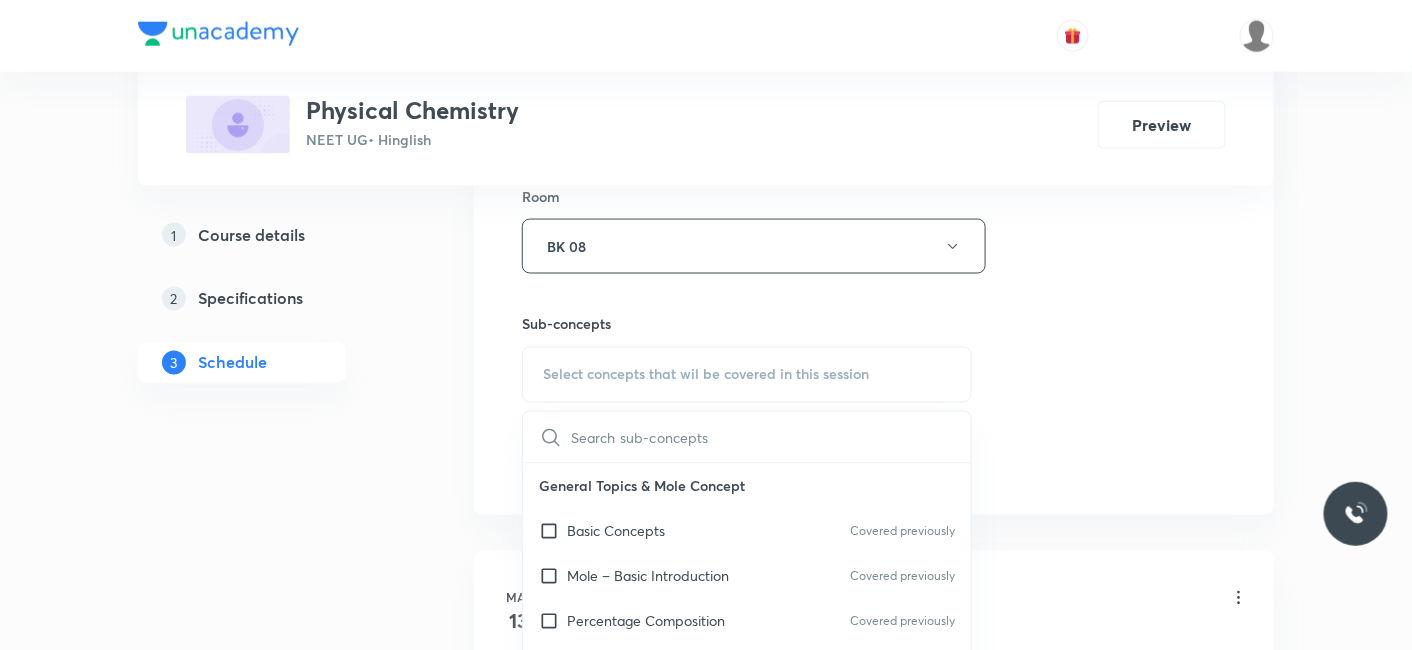 checkbox on "true" 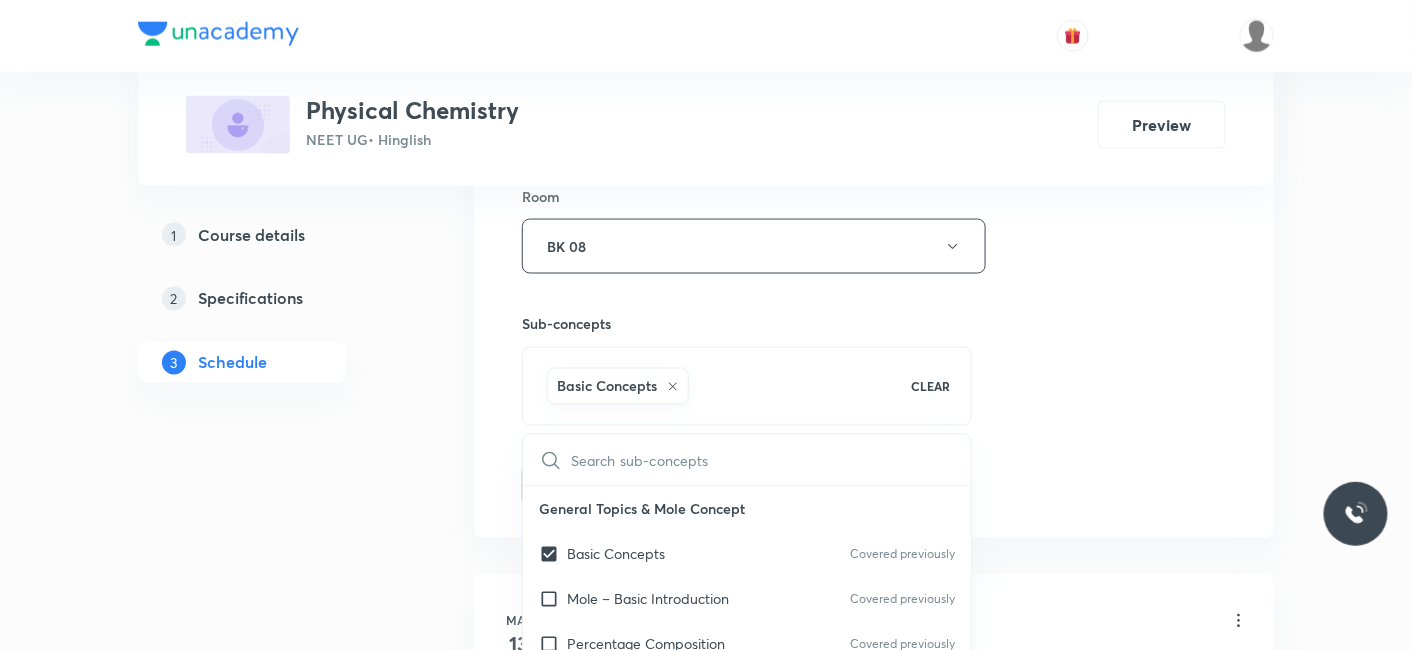 click on "Session  52 Live class Session title 17/99 Thermodynamics_01 ​ Schedule for [MONTH] [DAY], [YEAR], [HOUR]:[MINUTE] [AM/PM] ​ Duration (in minutes) 80 ​   Session type Online Offline Room BK 08 Sub-concepts Basic Concepts CLEAR ​ General Topics & Mole Concept Basic Concepts Covered previously Mole – Basic Introduction Covered previously Percentage Composition Covered previously Stoichiometry Principle of Atom Conservation (POAC) Relation between Stoichiometric Quantities Application of Mole Concept: Gravimetric Analysis Electronic Configuration Of Atoms (Hund's rule)  Quantum Numbers (Magnetic Quantum no.) Quantum Numbers(Pauli's Exclusion law) Mean Molar Mass or Molecular Mass Variation of Conductivity with Concentration Mechanism of Corrosion Atomic Structure Discovery Of Electron Some Prerequisites of Physics Discovery Of Protons And Neutrons Atomic Models Representation Of Atom With Electrons And Neutrons Nature of Waves Nature Of Electromagnetic Radiation Planck’S Quantum Theory Bohr’s Model For Hydrogen Atom Wave" at bounding box center (874, 25) 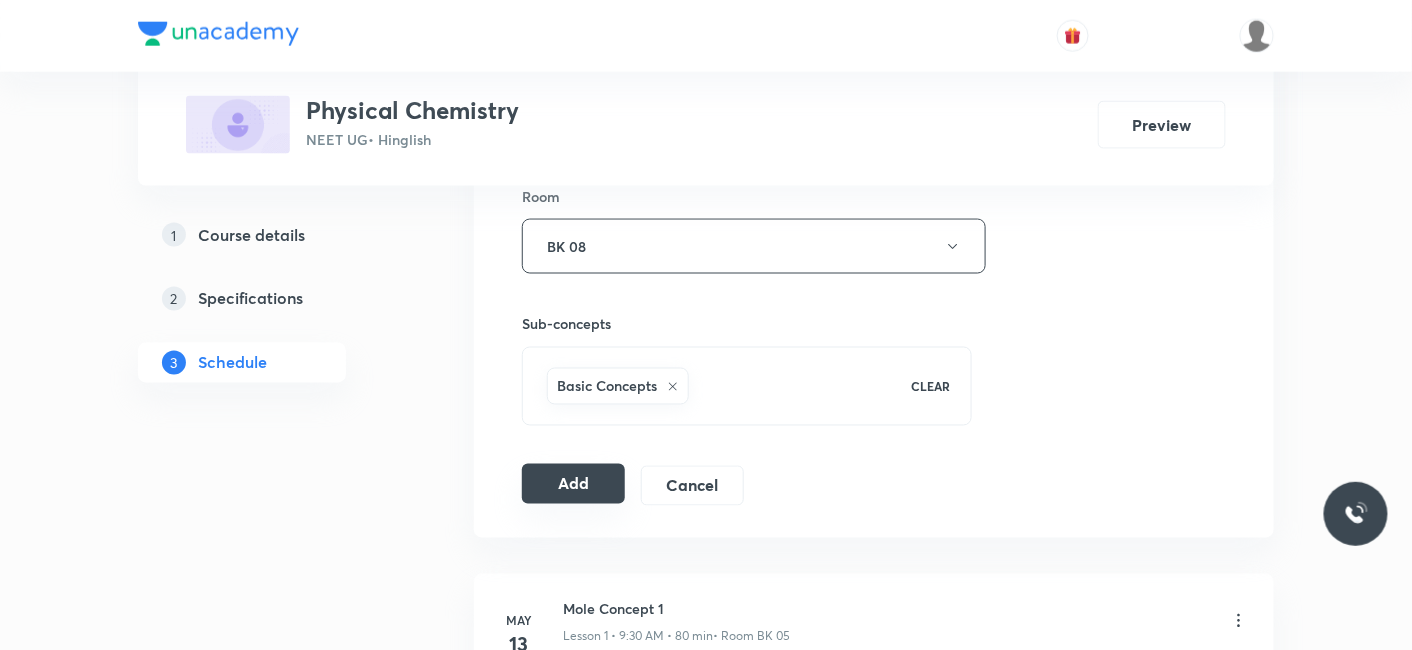 click on "Add" at bounding box center (573, 484) 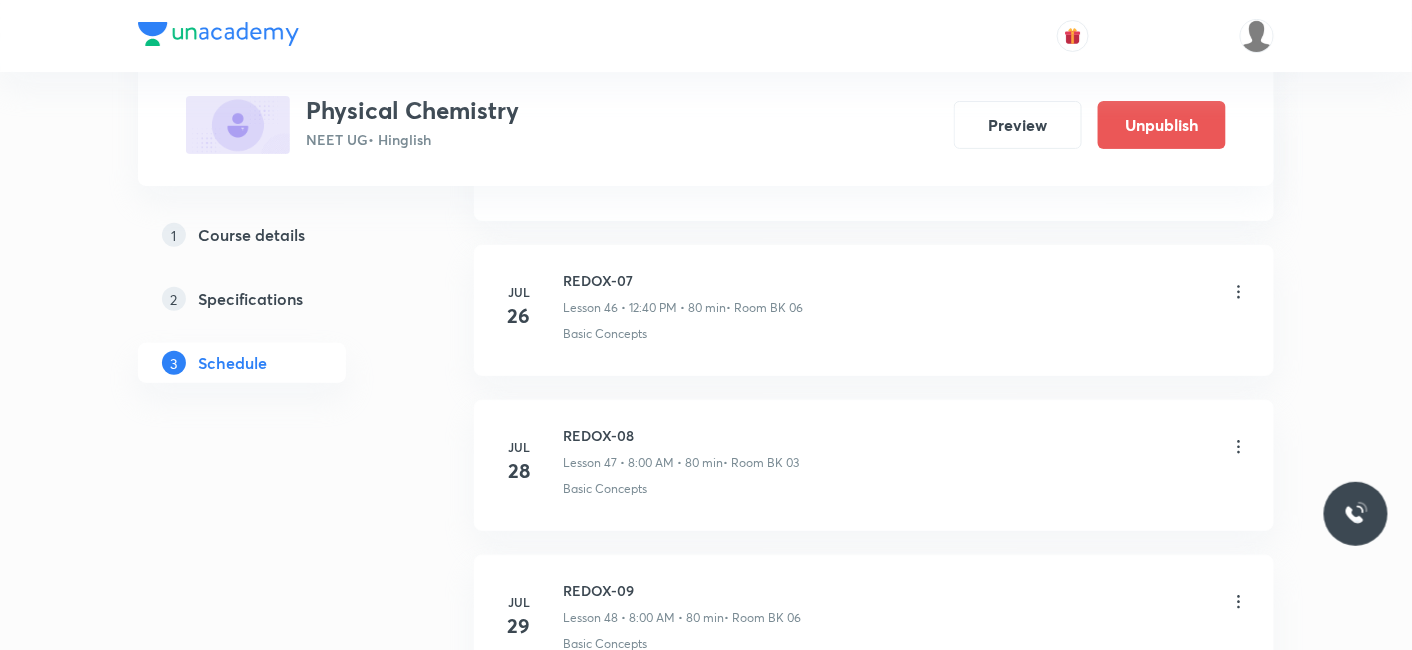 scroll, scrollTop: 8064, scrollLeft: 0, axis: vertical 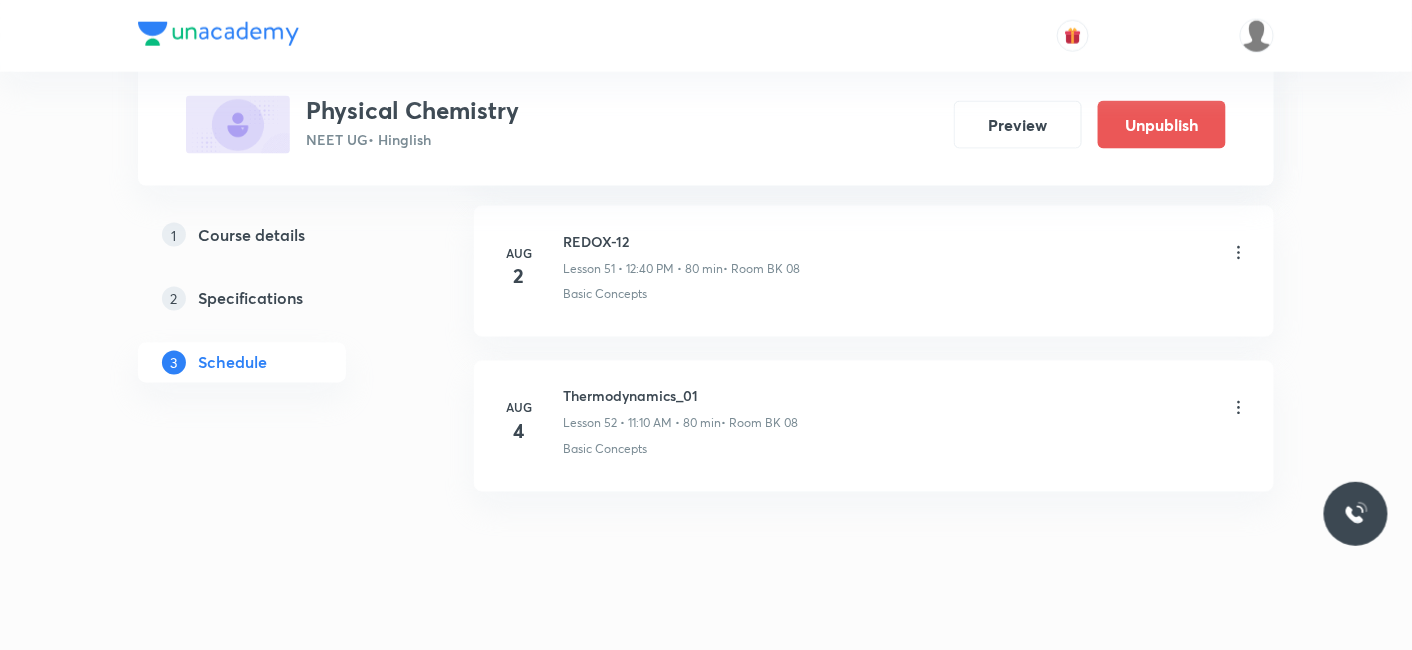 click on "Schedule 52  classes Add new session [MONTH] [DAY] Mole Concept 1 Lesson 1 • [HOUR]:[MINUTE] [AM/PM] • [DURATION] min  • Room BK 05 Basic Concepts [MONTH] [DAY] Mole Concept 2 Lesson 2 • [HOUR]:[MINUTE] [AM/PM] • [DURATION] min  • Room BK 02 Basic Concepts [MONTH] [DAY] Mole Concept 3 Lesson 3 • [HOUR]:[MINUTE] [AM/PM] • [DURATION] min  • Room BK 03 Percentage Composition [MONTH] [DAY] Mole Concept 4 Lesson 4 • [HOUR]:[MINUTE] [AM/PM] • [DURATION] min  • Room BK 02 Basic Concepts [MONTH] [DAY] Mole Concept 5 Lesson 5 • [HOUR]:[MINUTE] [AM/PM] • [DURATION] min  • Room BK 08 Basic Concepts [MONTH] [DAY] Mole Concept 6 Lesson 6 • [HOUR]:[MINUTE] [AM/PM] • [DURATION] min  • Room BK 03 Mole – Basic Introduction [MONTH] [DAY] Mole Concept 7 Lesson 7 • [HOUR]:[MINUTE] [AM/PM] • [DURATION] min  • Room BK 04 Basic Concepts [MONTH] [DAY] Mole Concept 8 Lesson 8 • [HOUR]:[MINUTE] [AM/PM] • [DURATION] min  • Room BK 02 Basic Concepts [MONTH] [DAY] Mole Concept 9 Lesson 9 • [HOUR]:[MINUTE] [AM/PM] • [DURATION] min  • Room BK 08 Basic Concepts [MONTH] [DAY] Mole Concept 10 Lesson 10 • [HOUR]:[MINUTE] [AM/PM] • [DURATION] min  • Room BK 08 Basic Concepts [MONTH] [DAY] Mole Concept 11 Lesson 11 • [HOUR]:[MINUTE] [AM/PM] • [DURATION] min  • Room BK 08 Basic Concepts [MONTH] [DAY] [MONTH] [DAY]" at bounding box center [874, -3541] 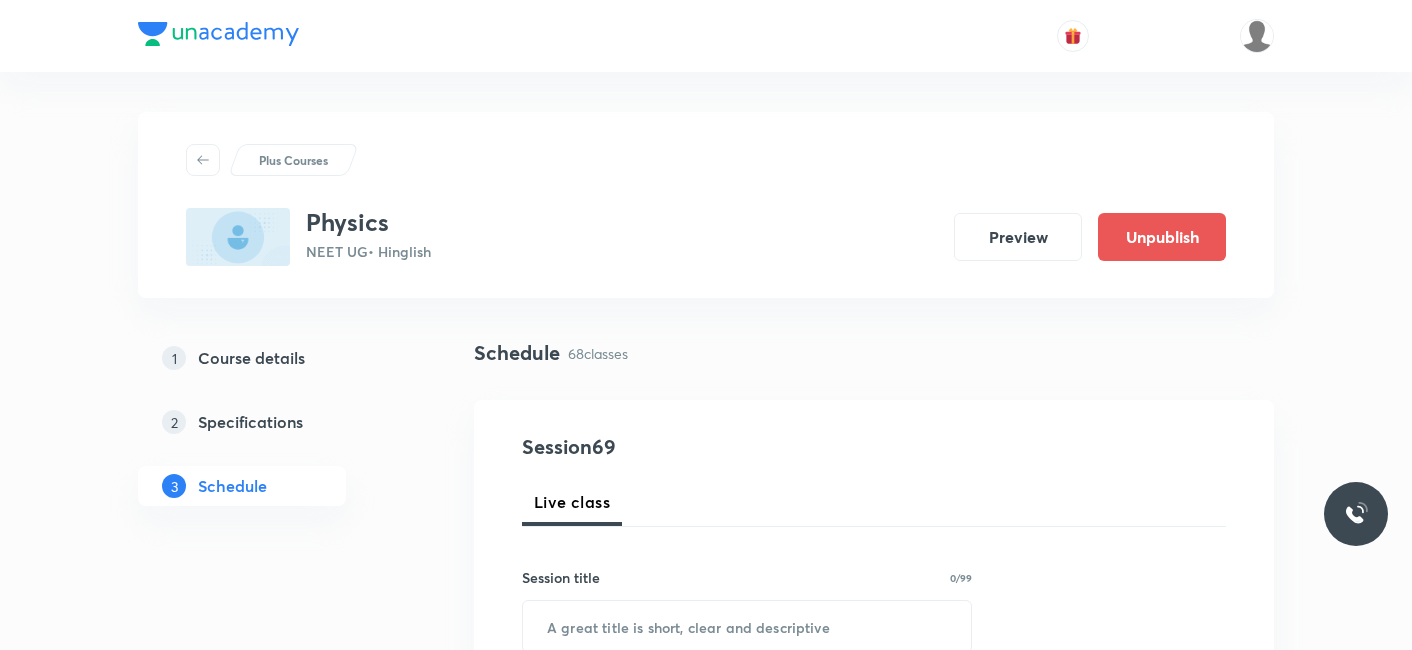 scroll, scrollTop: 0, scrollLeft: 0, axis: both 